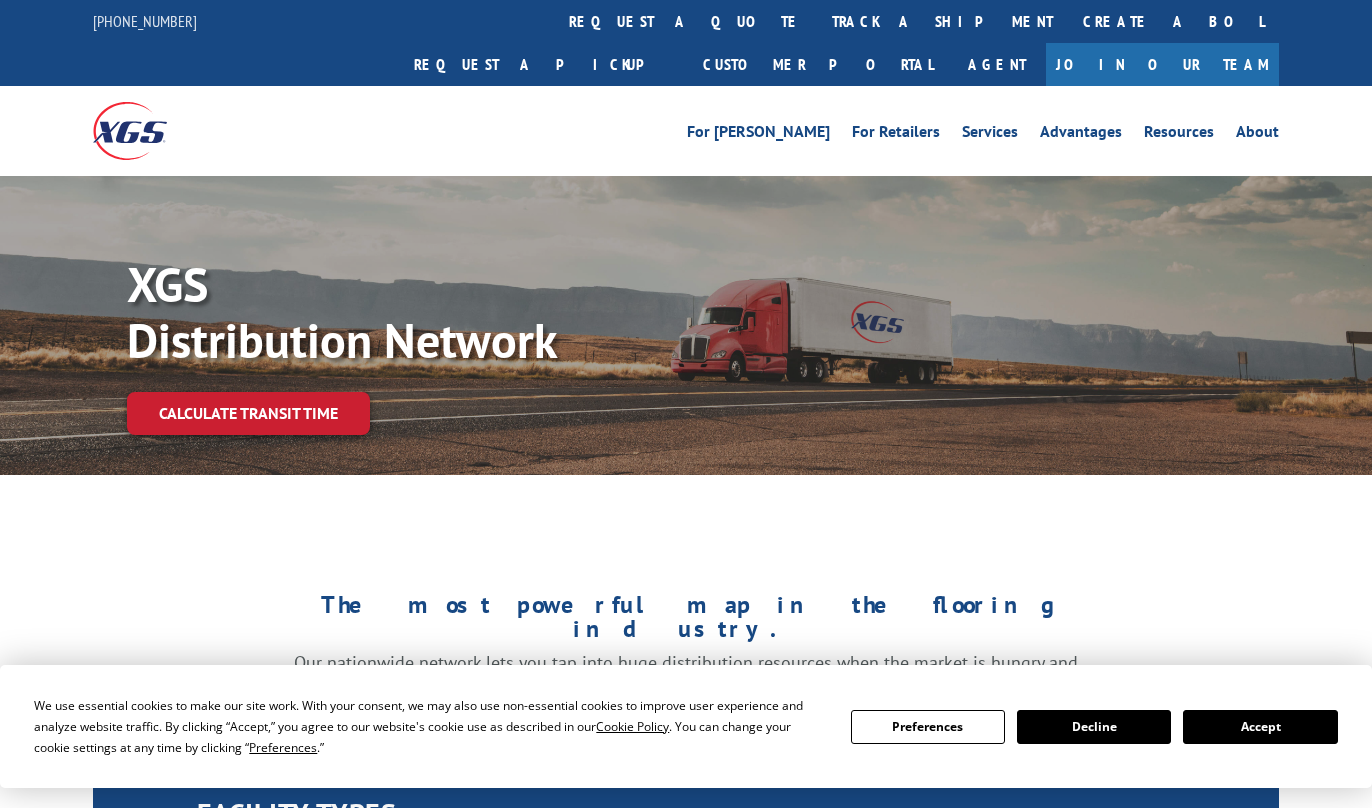scroll, scrollTop: 0, scrollLeft: 0, axis: both 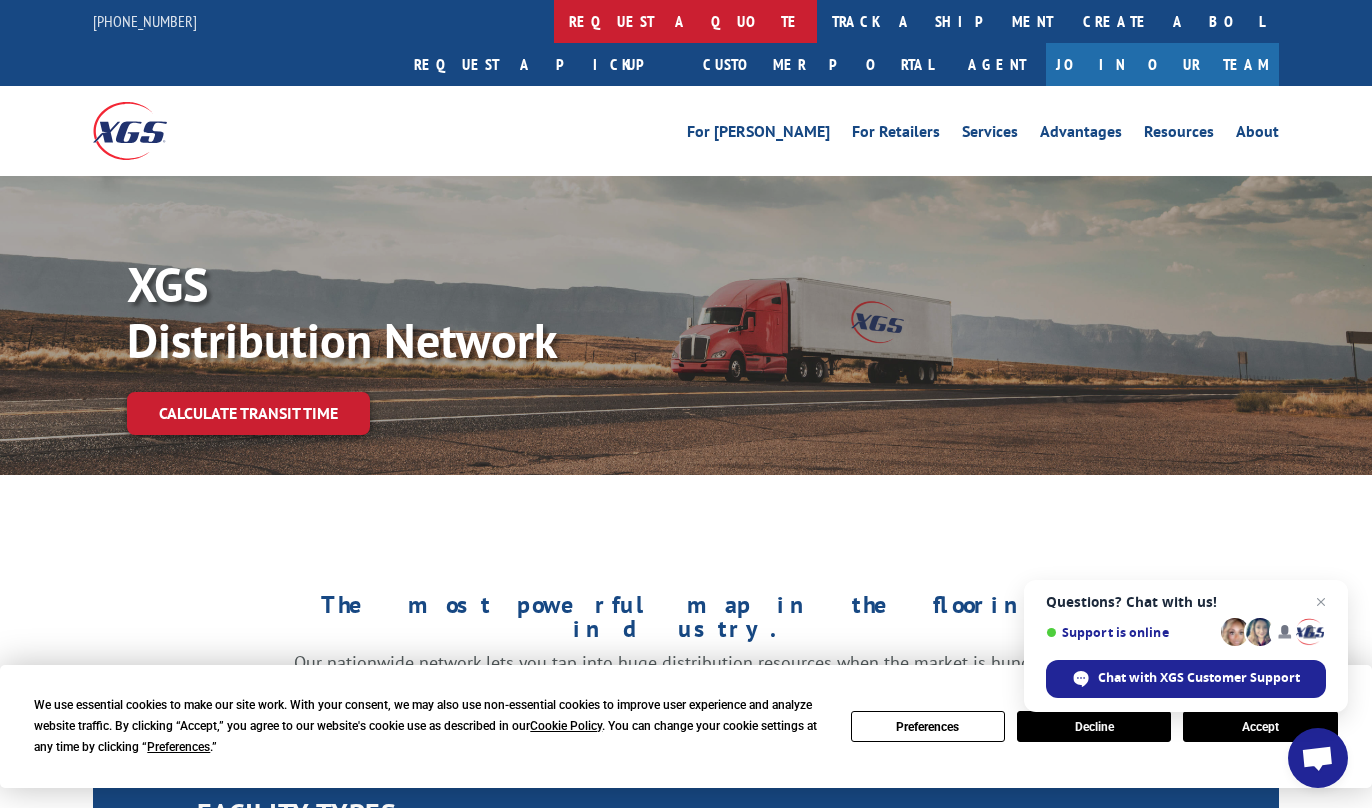 click on "request a quote" at bounding box center (685, 21) 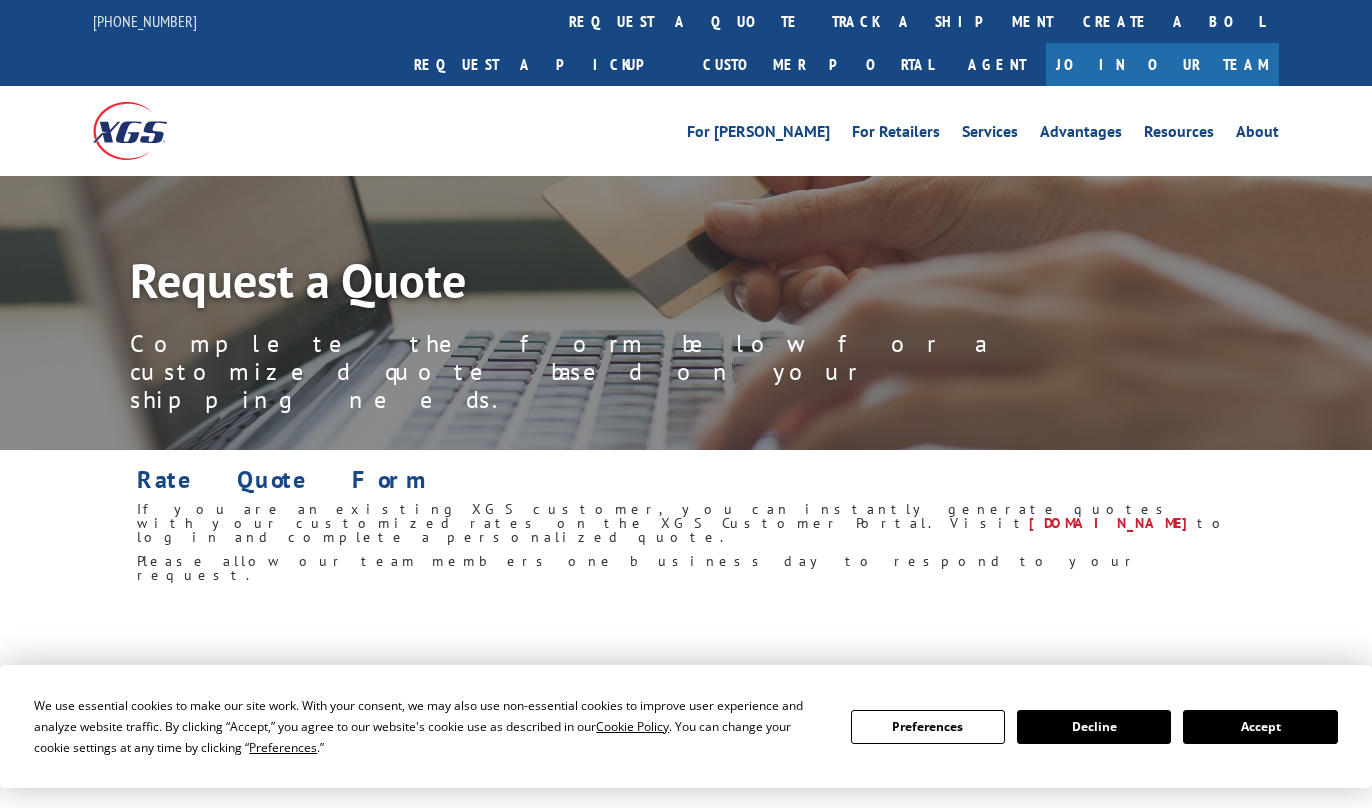 scroll, scrollTop: 0, scrollLeft: 0, axis: both 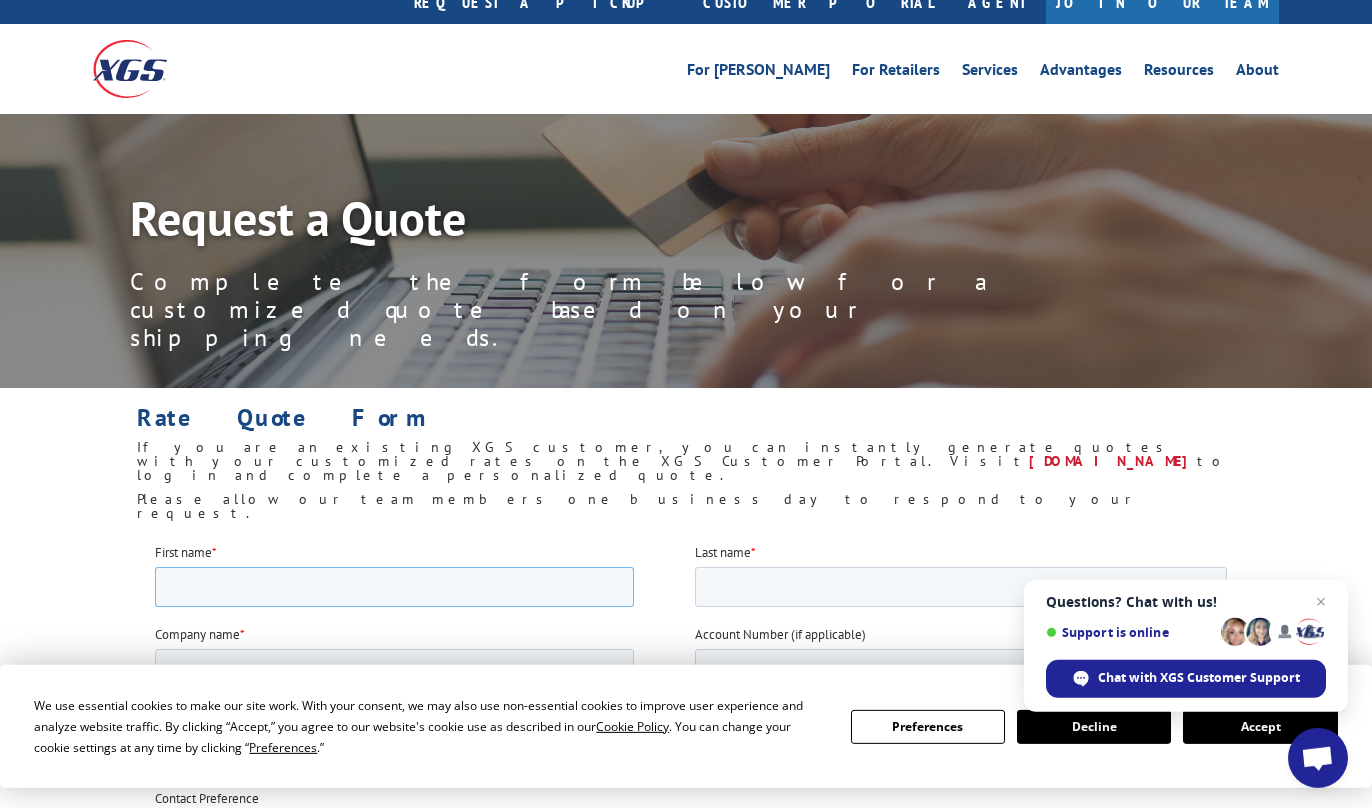 click on "First name *" at bounding box center [394, 586] 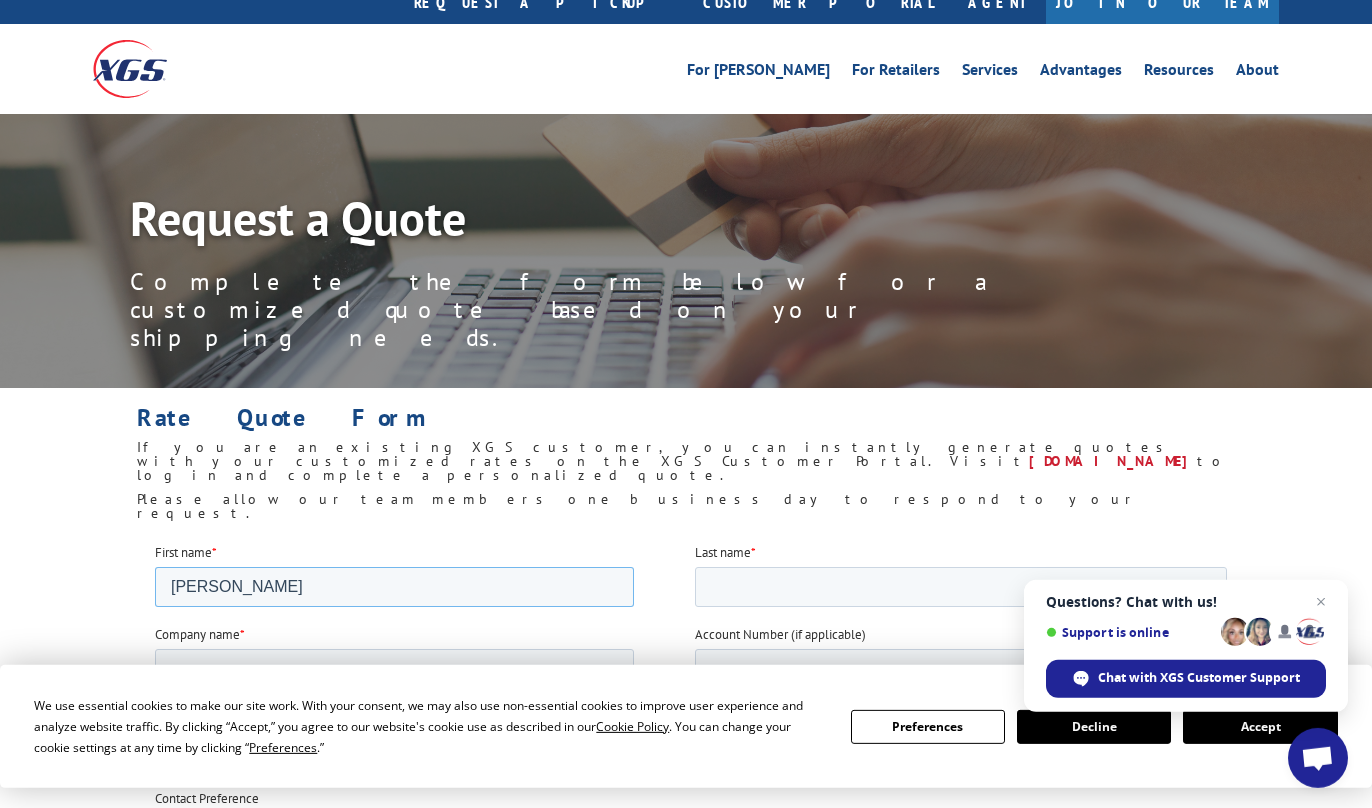 type on "Corey" 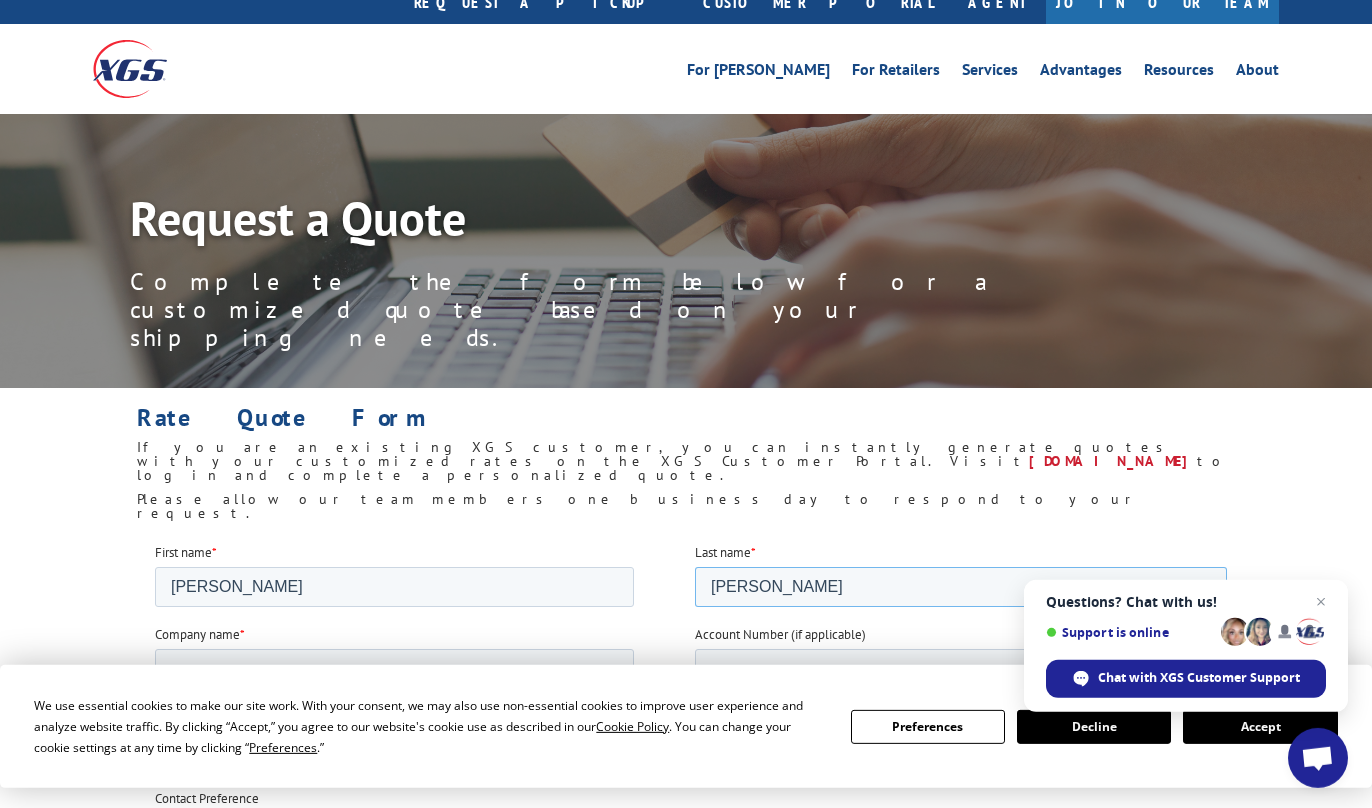 type on "Lentz" 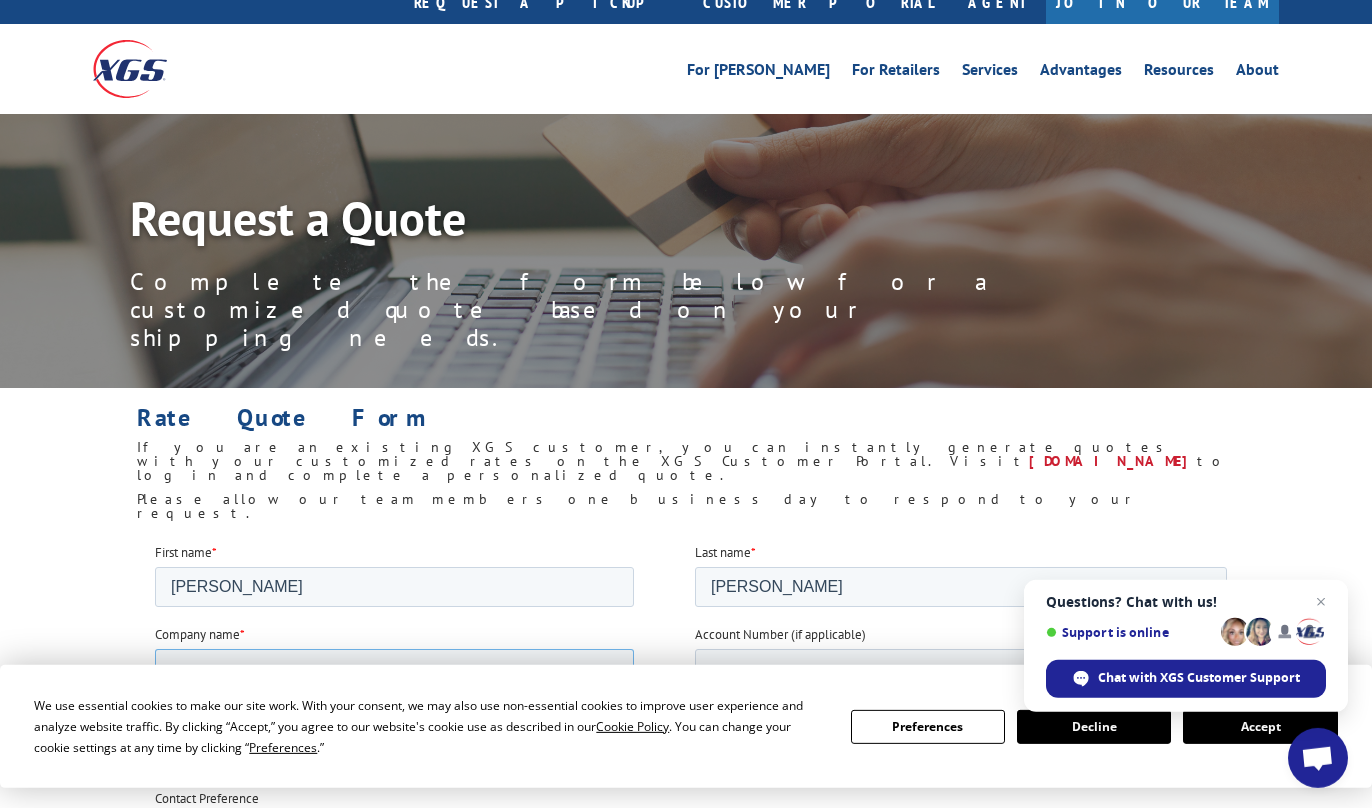 click on "Company name *" at bounding box center [394, 668] 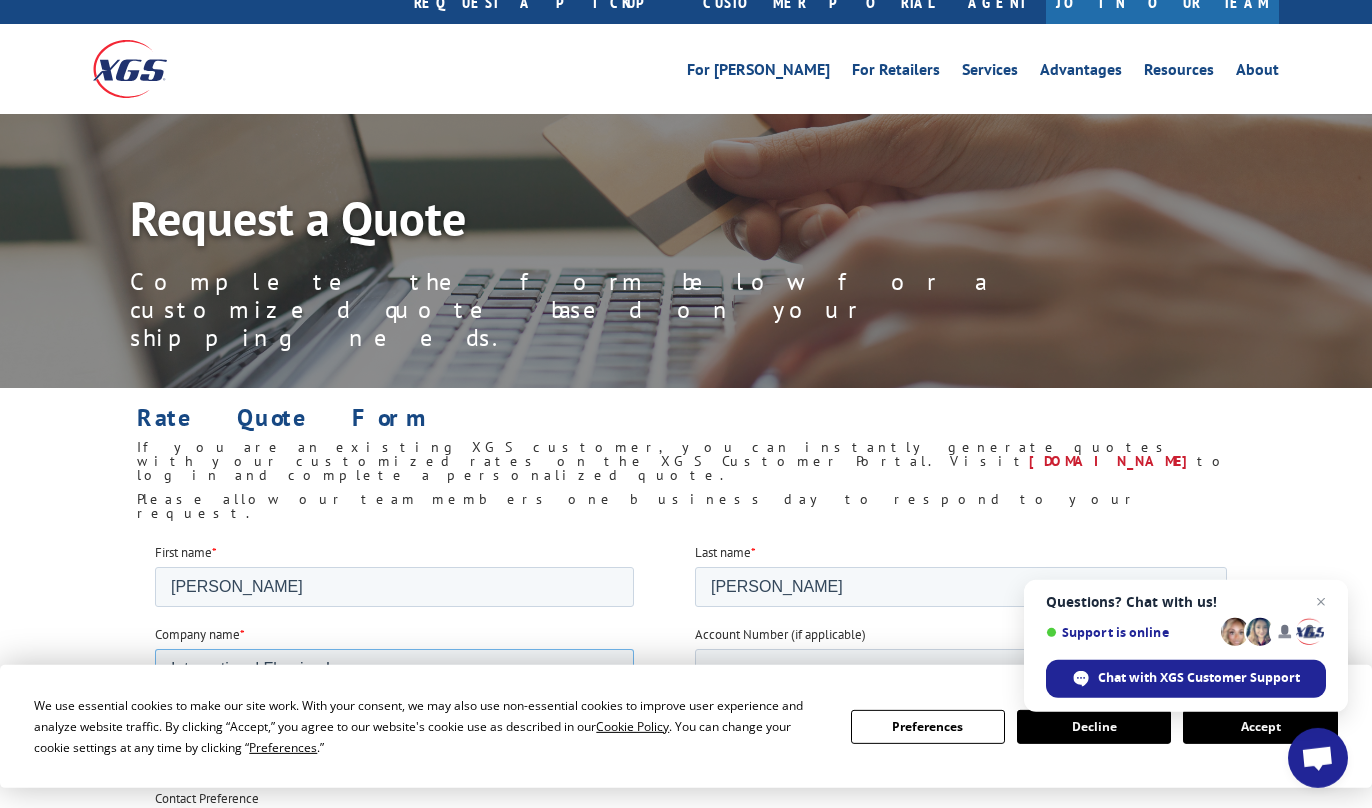 type on "International Flooring Inc." 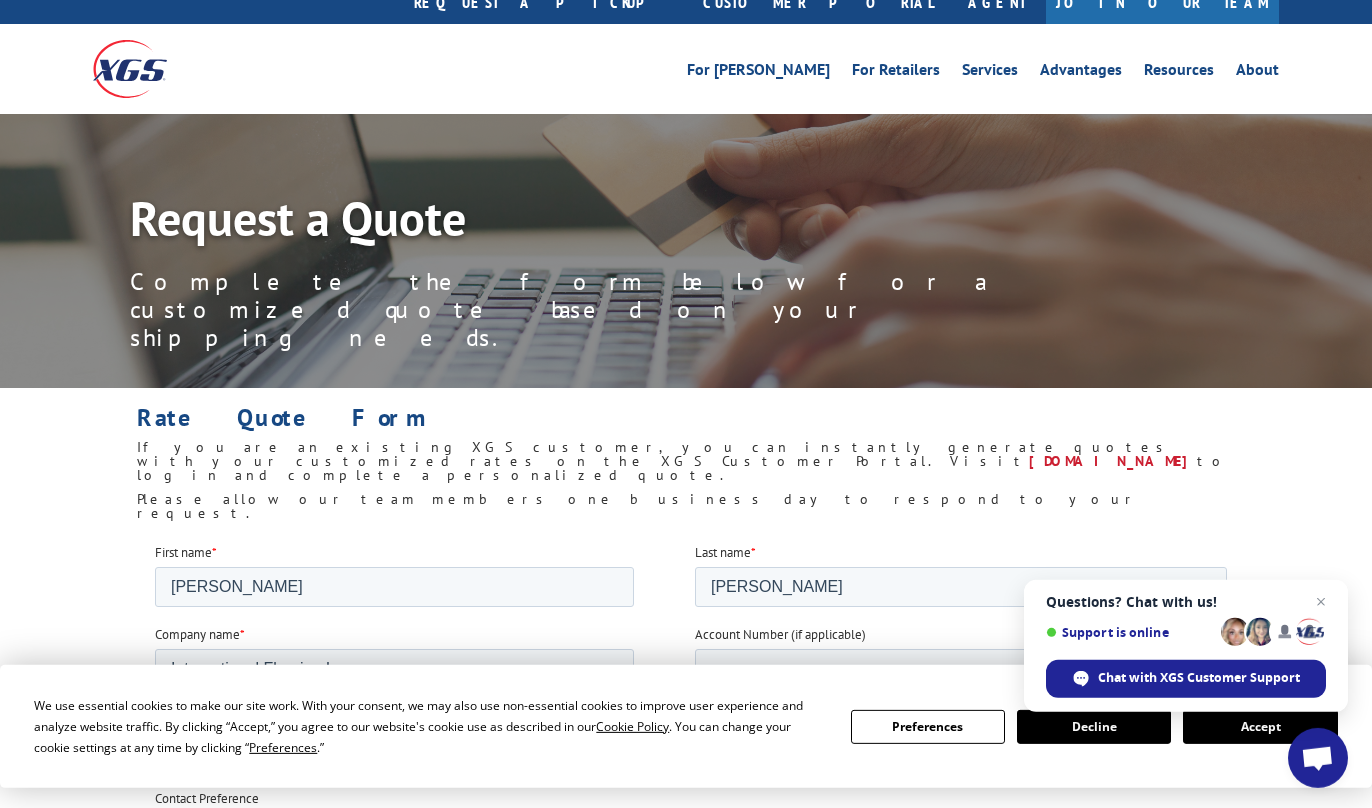 click on "International Flooring Inc." at bounding box center (421, 668) 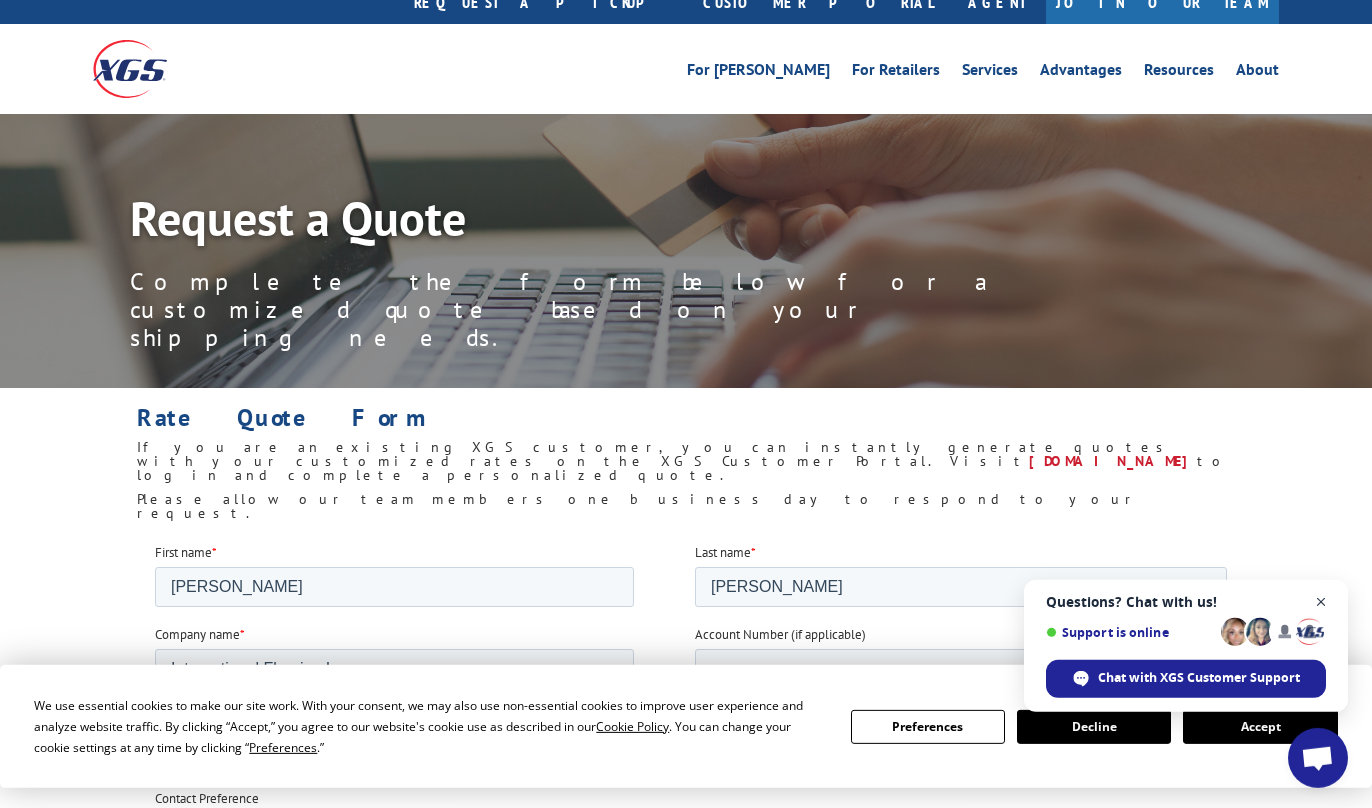 type on "4072967465" 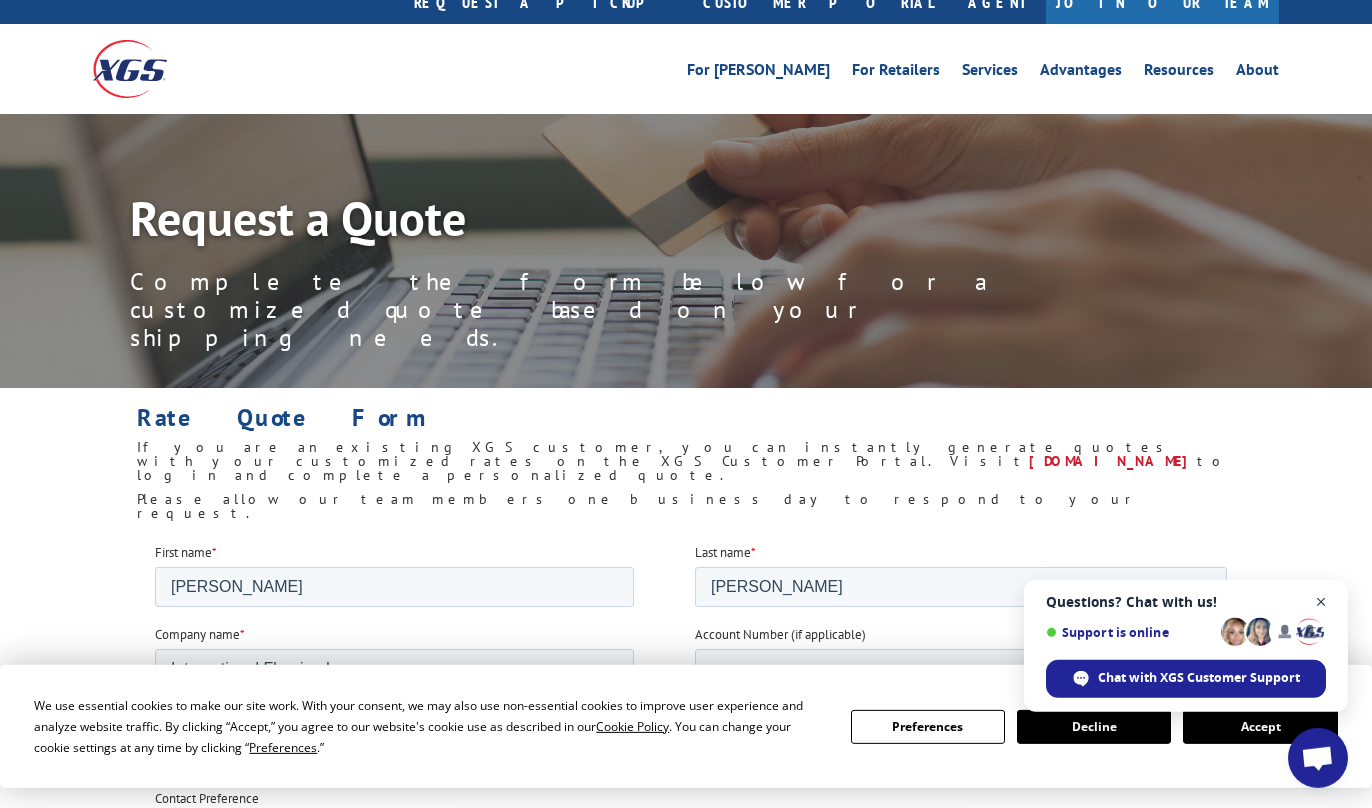 click at bounding box center [1321, 602] 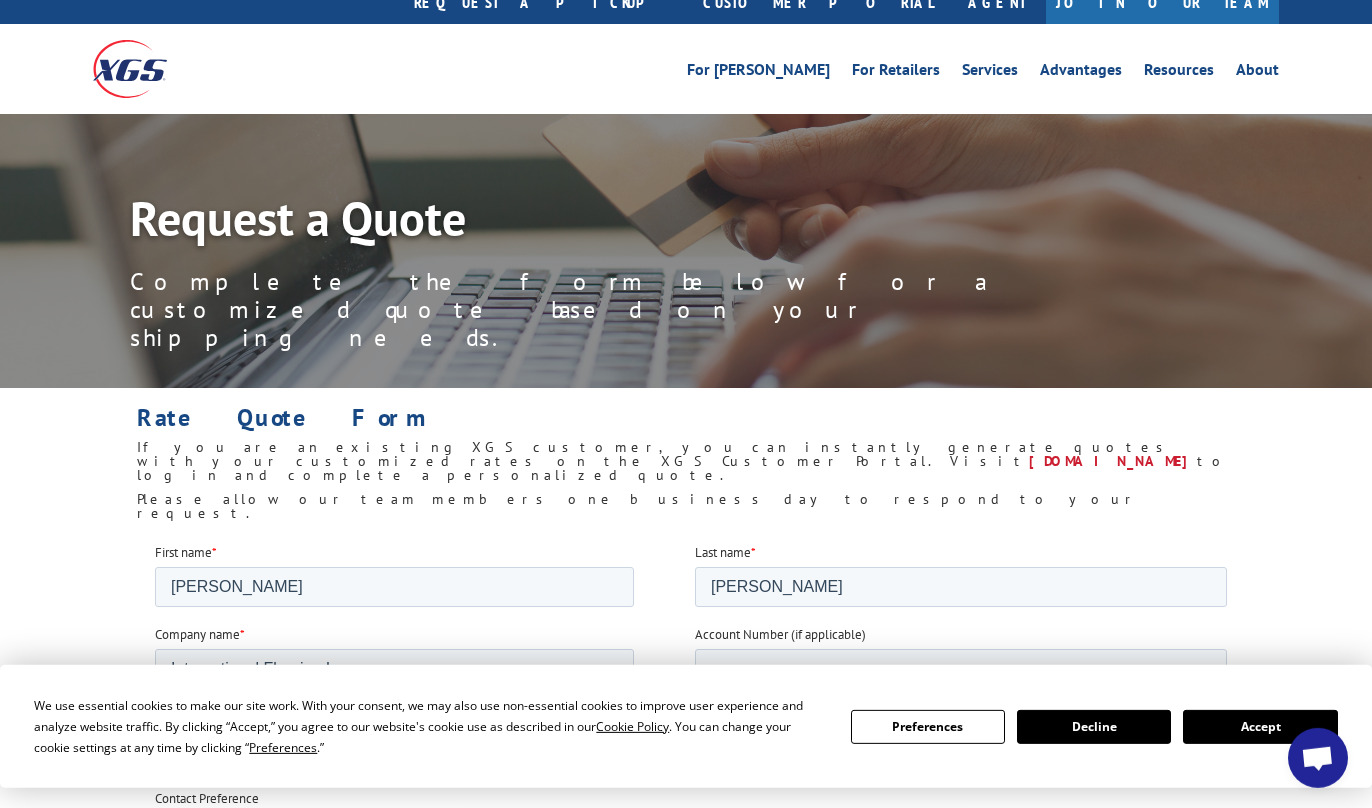 click on "Accept" at bounding box center [1260, 727] 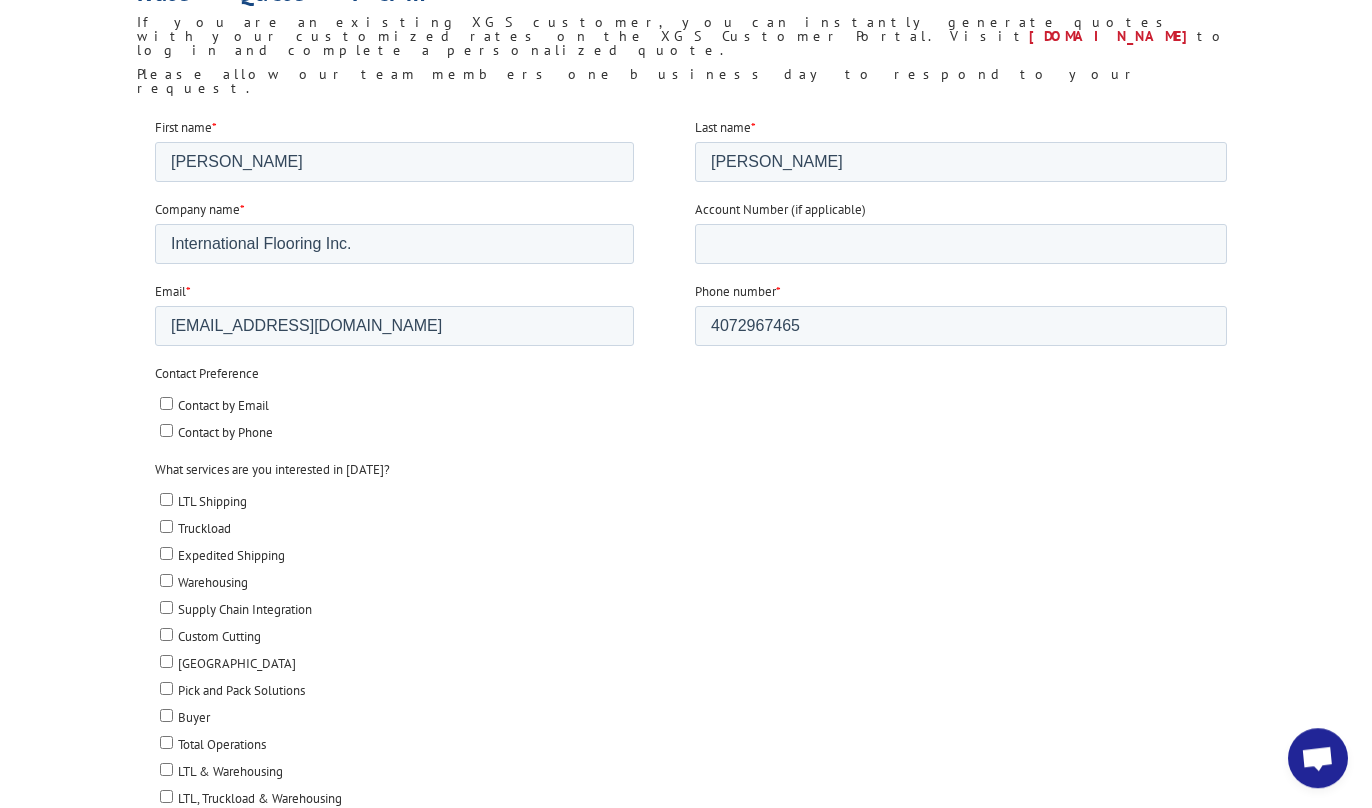 scroll, scrollTop: 507, scrollLeft: 0, axis: vertical 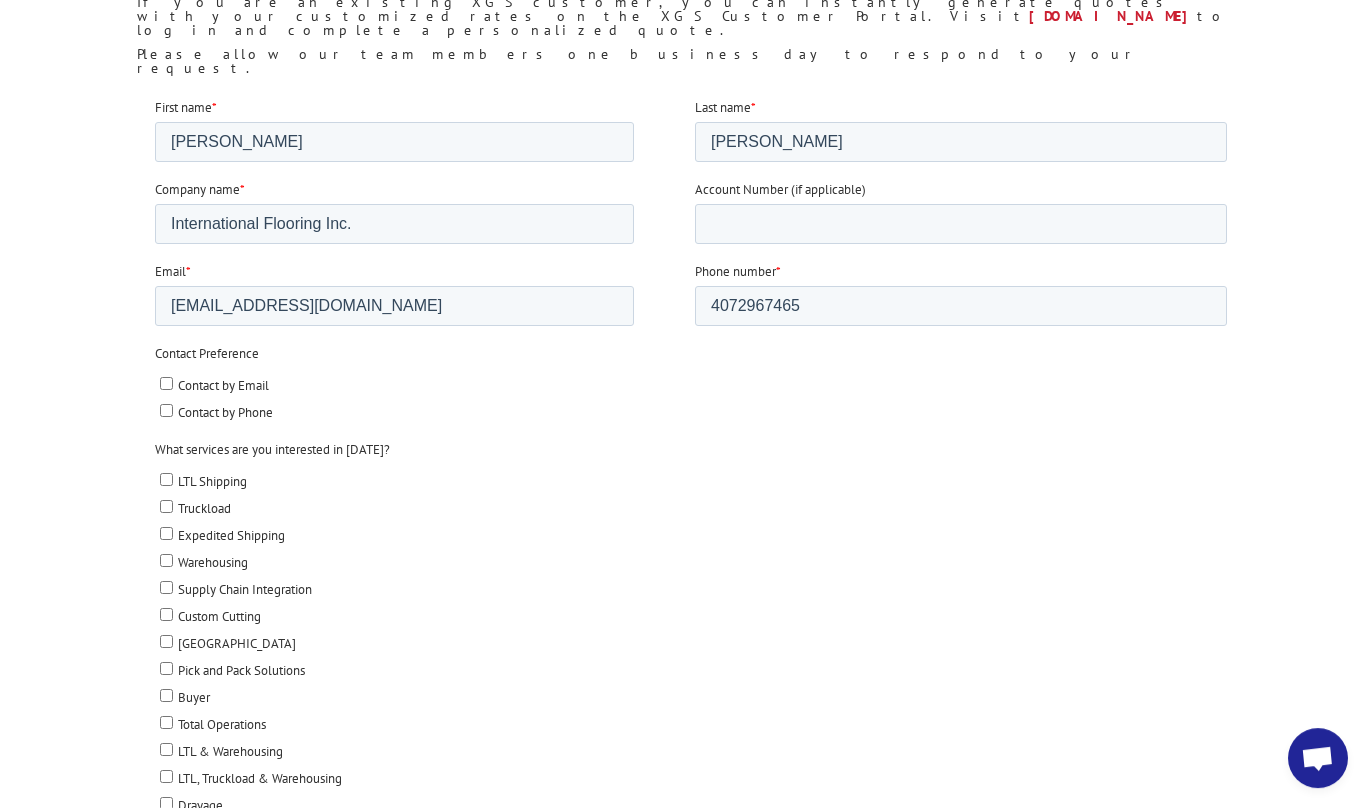 click on "Contact by Email" at bounding box center [166, 382] 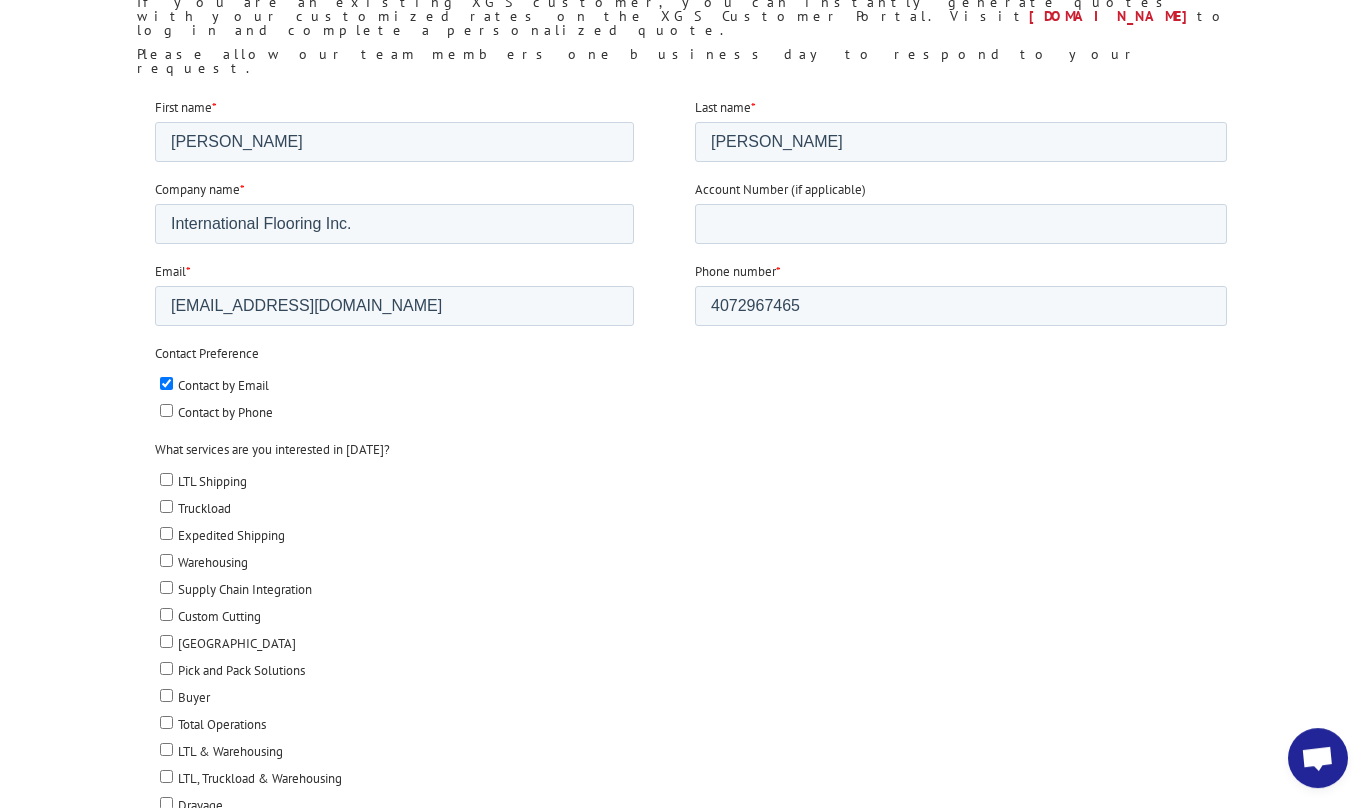 checkbox on "true" 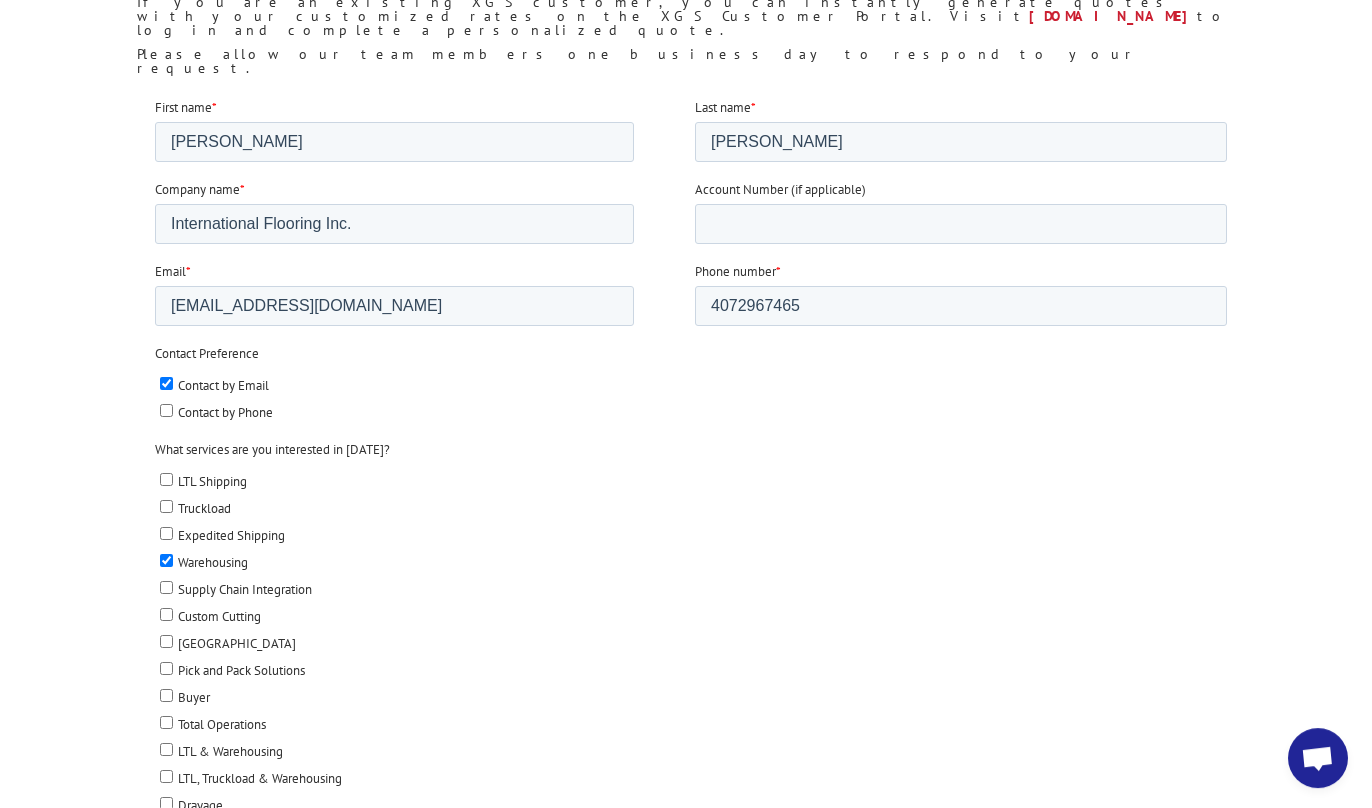 checkbox on "true" 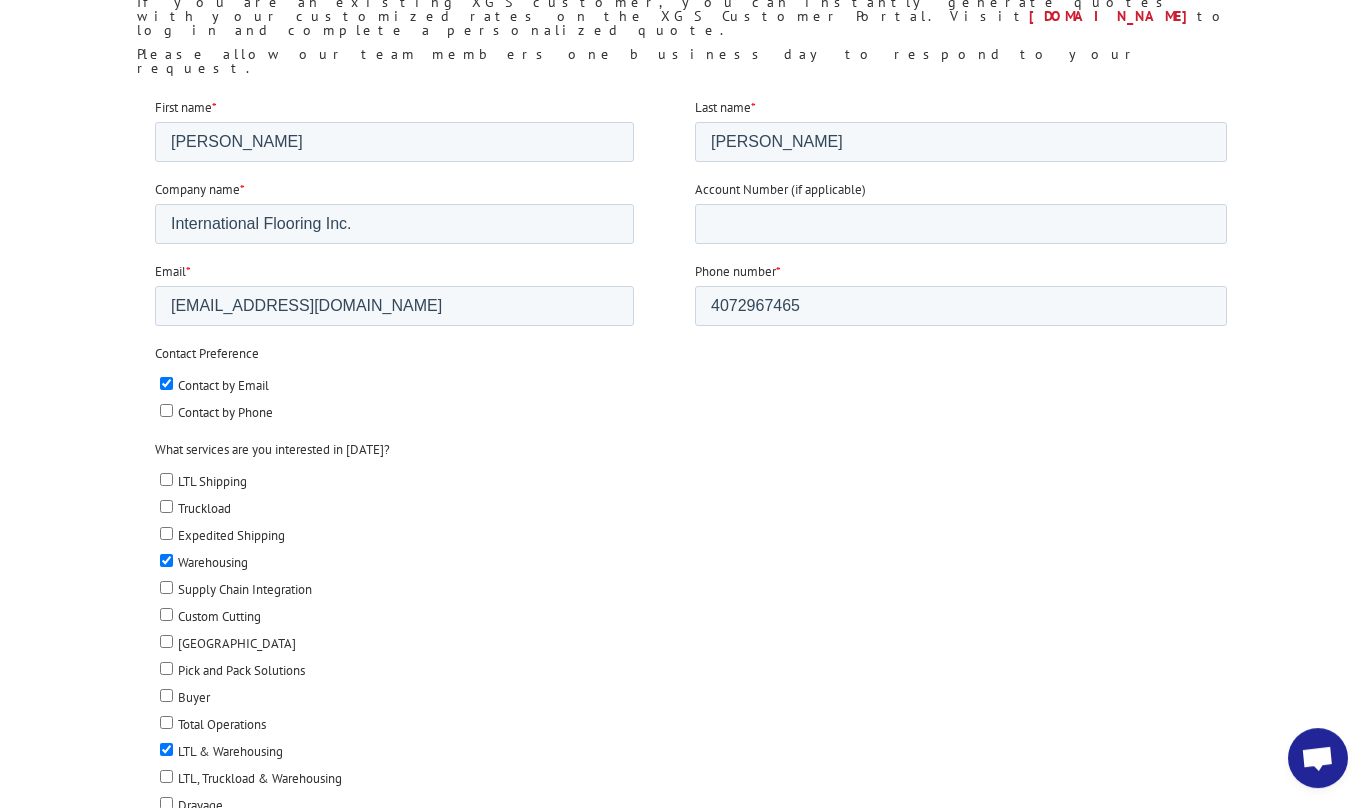 checkbox on "true" 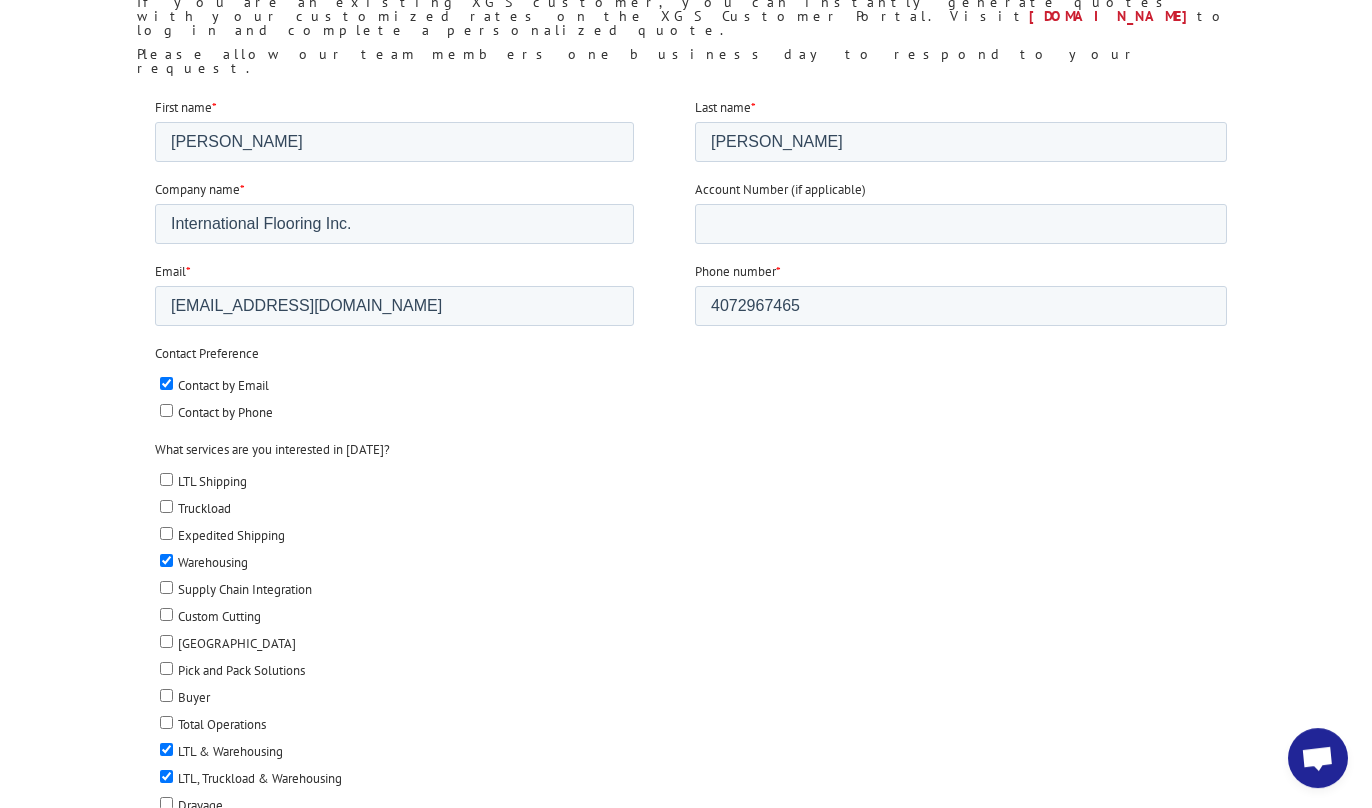 checkbox on "true" 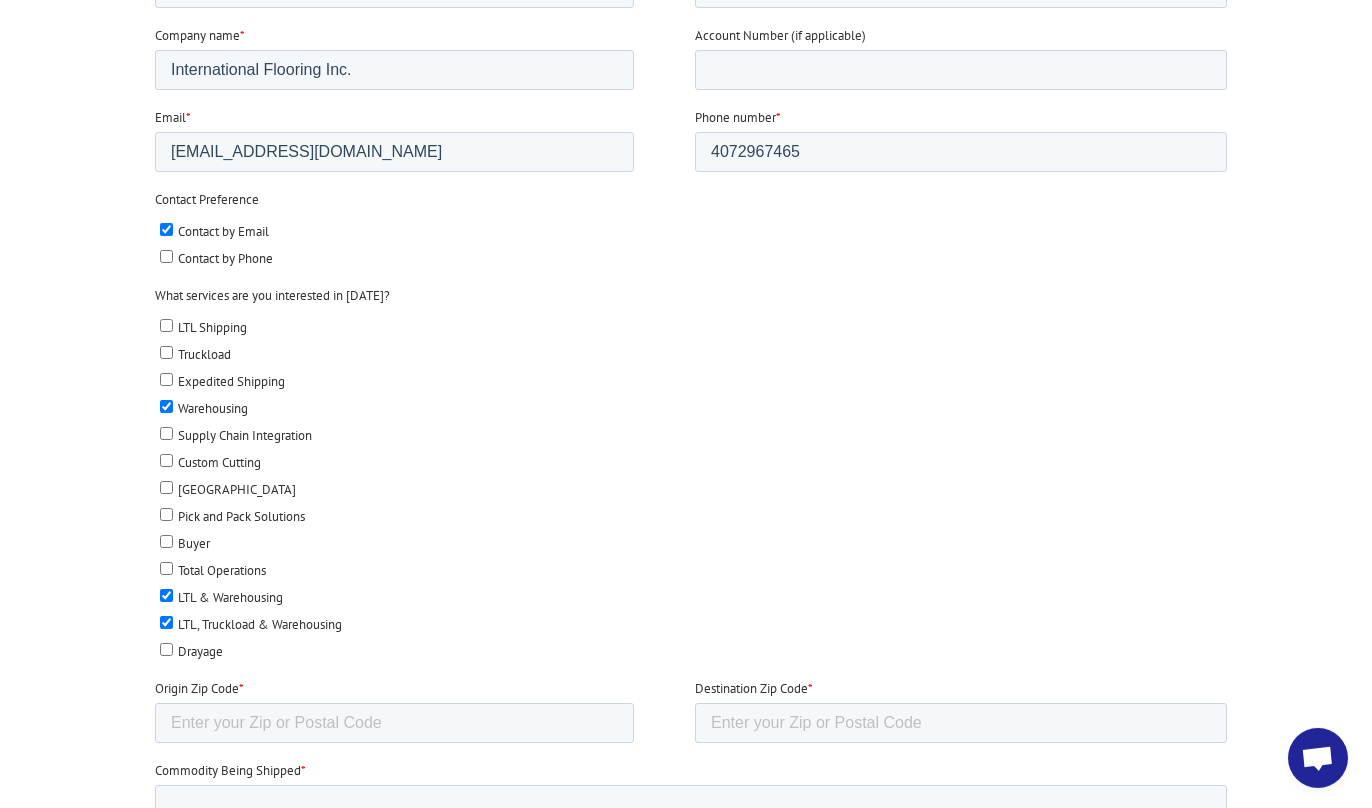 scroll, scrollTop: 685, scrollLeft: 0, axis: vertical 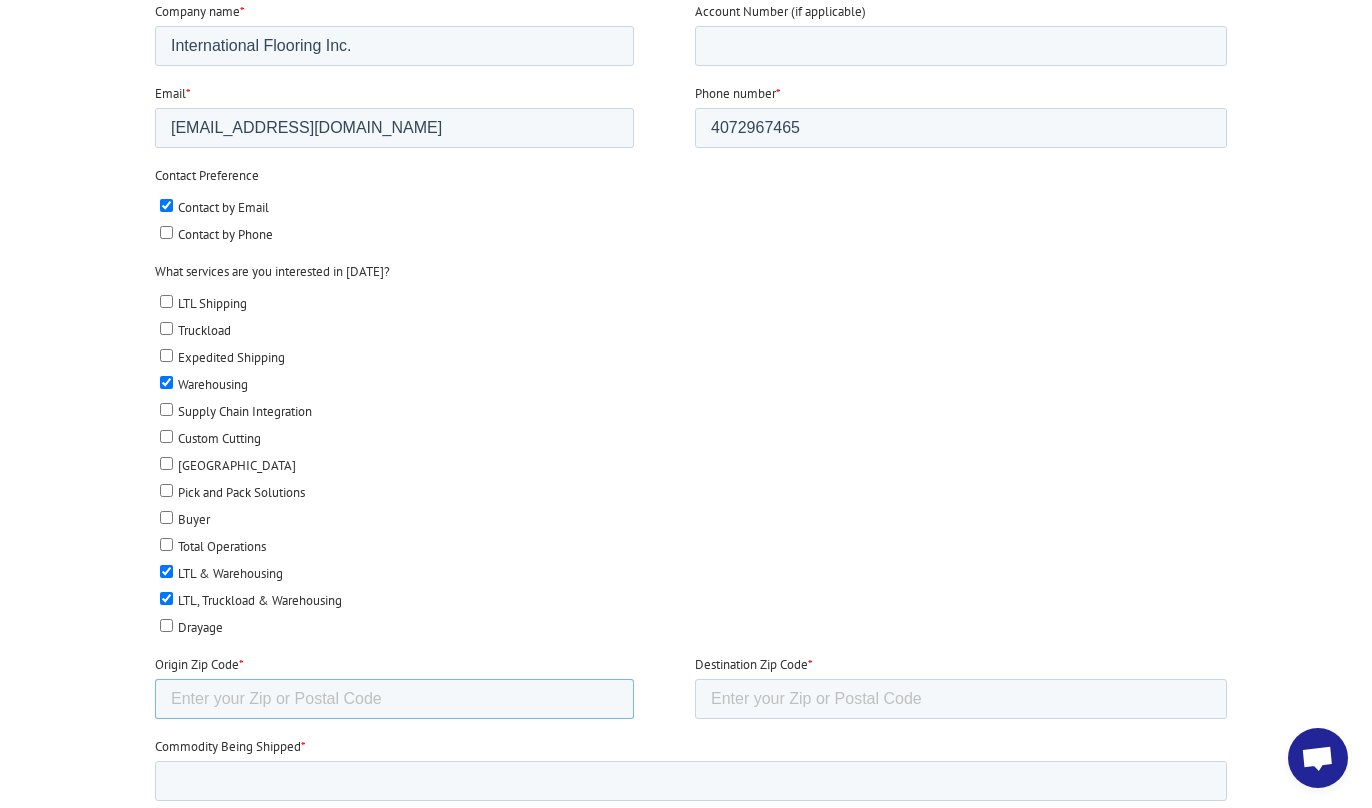 click on "Origin Zip Code *" at bounding box center [394, 699] 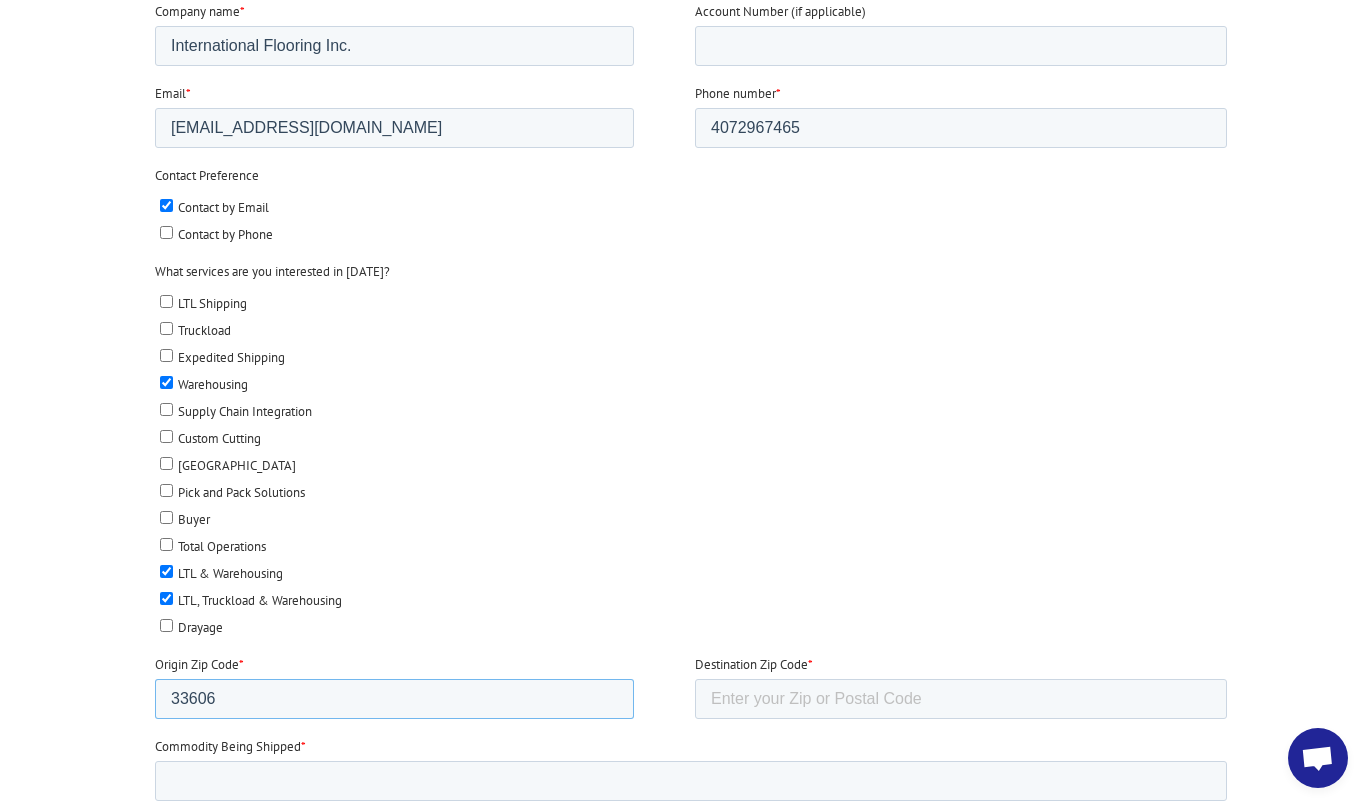 type on "33606" 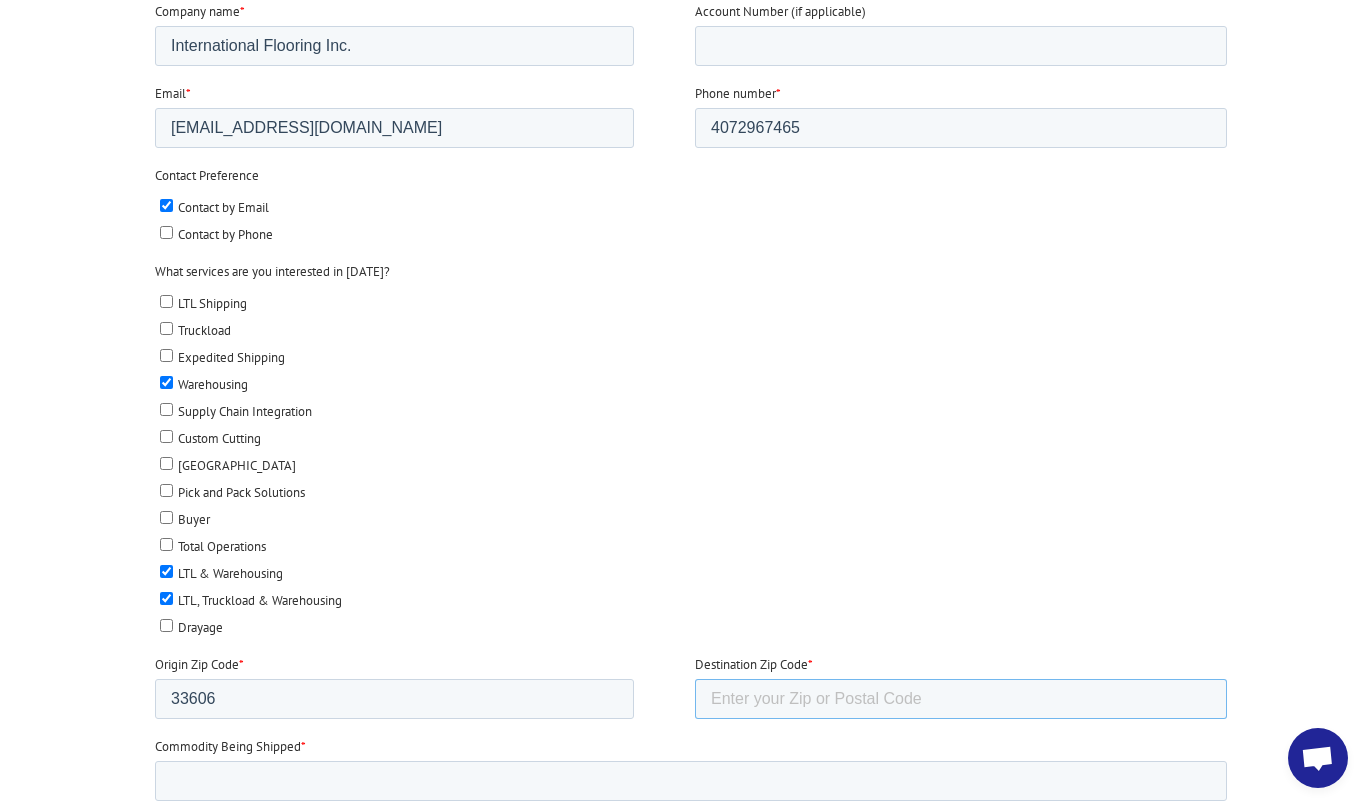 click on "Destination Zip Code *" at bounding box center (961, 699) 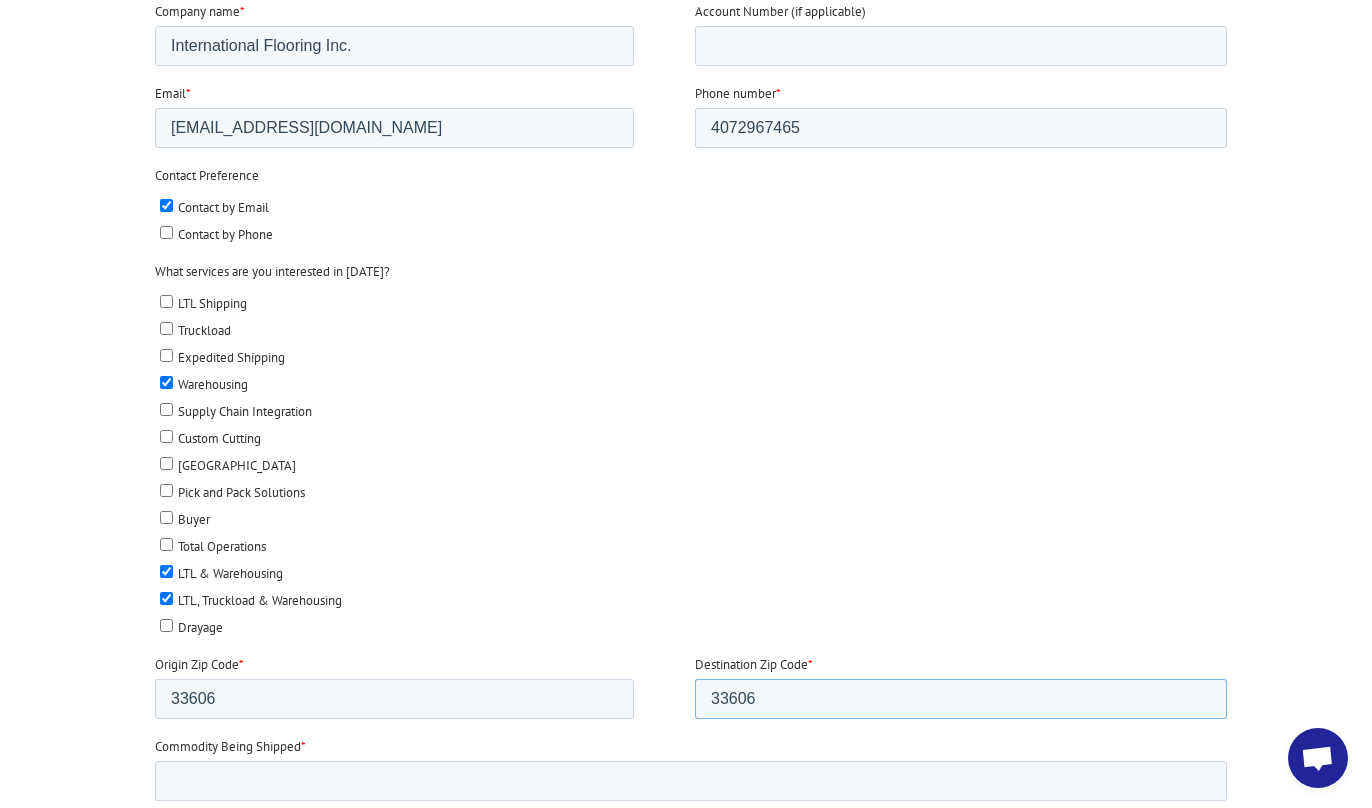 type on "33606" 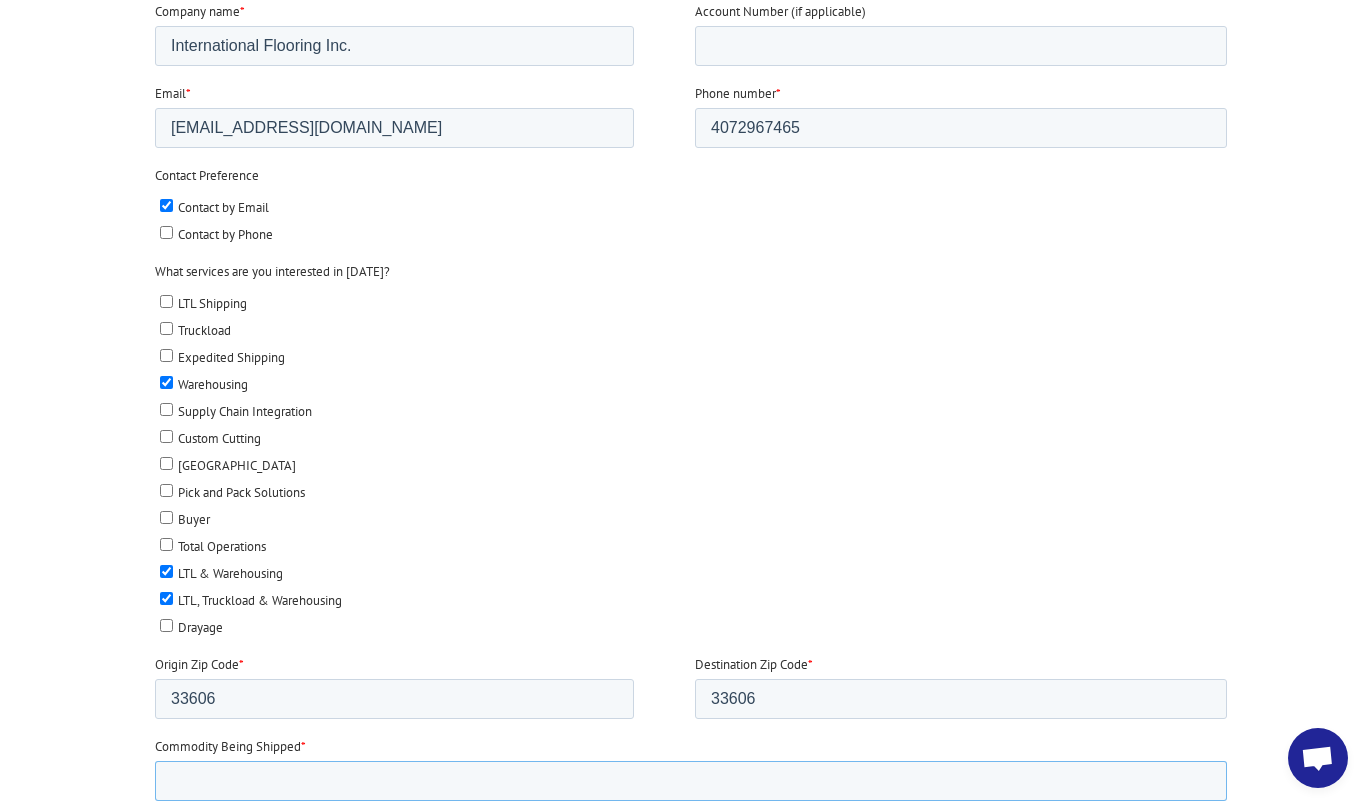 click on "Commodity Being Shipped *" at bounding box center (691, 781) 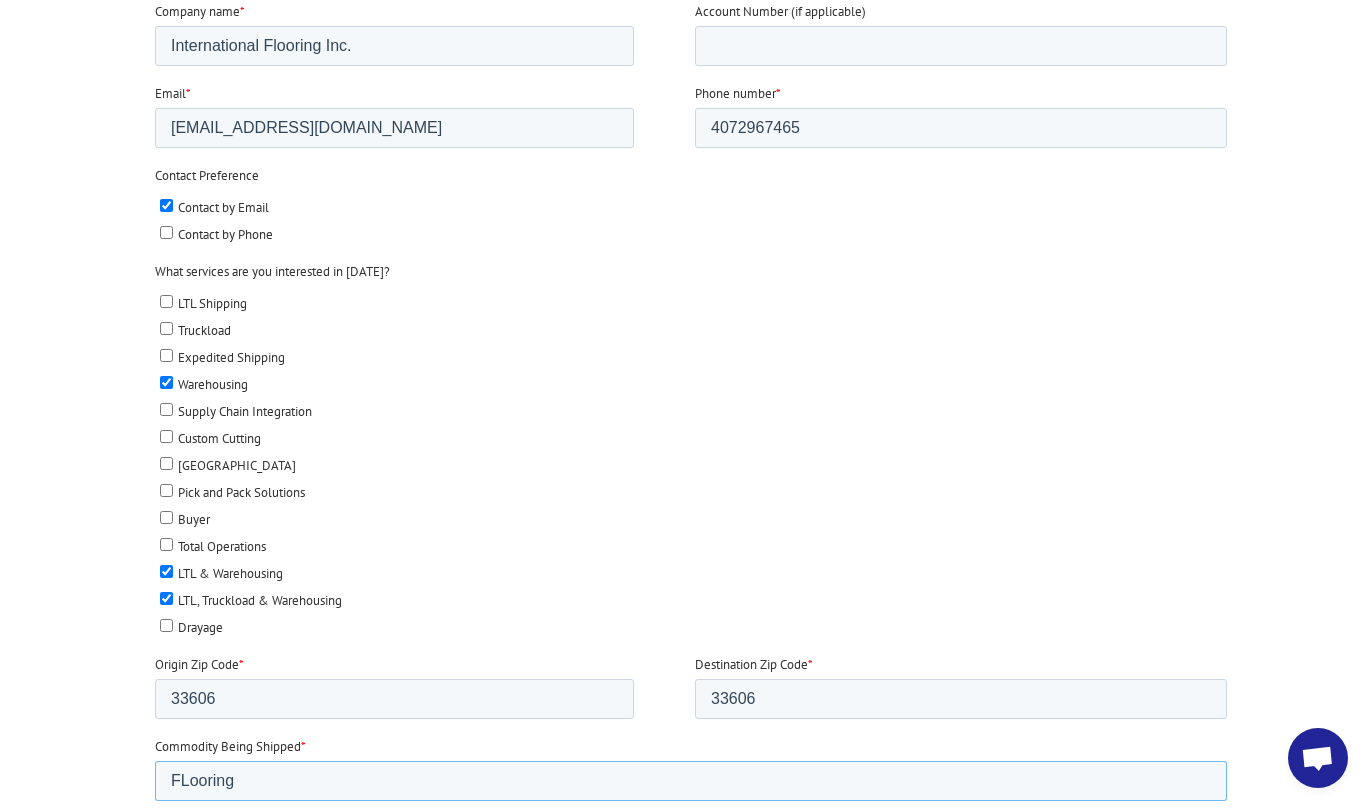 type on "FLooring" 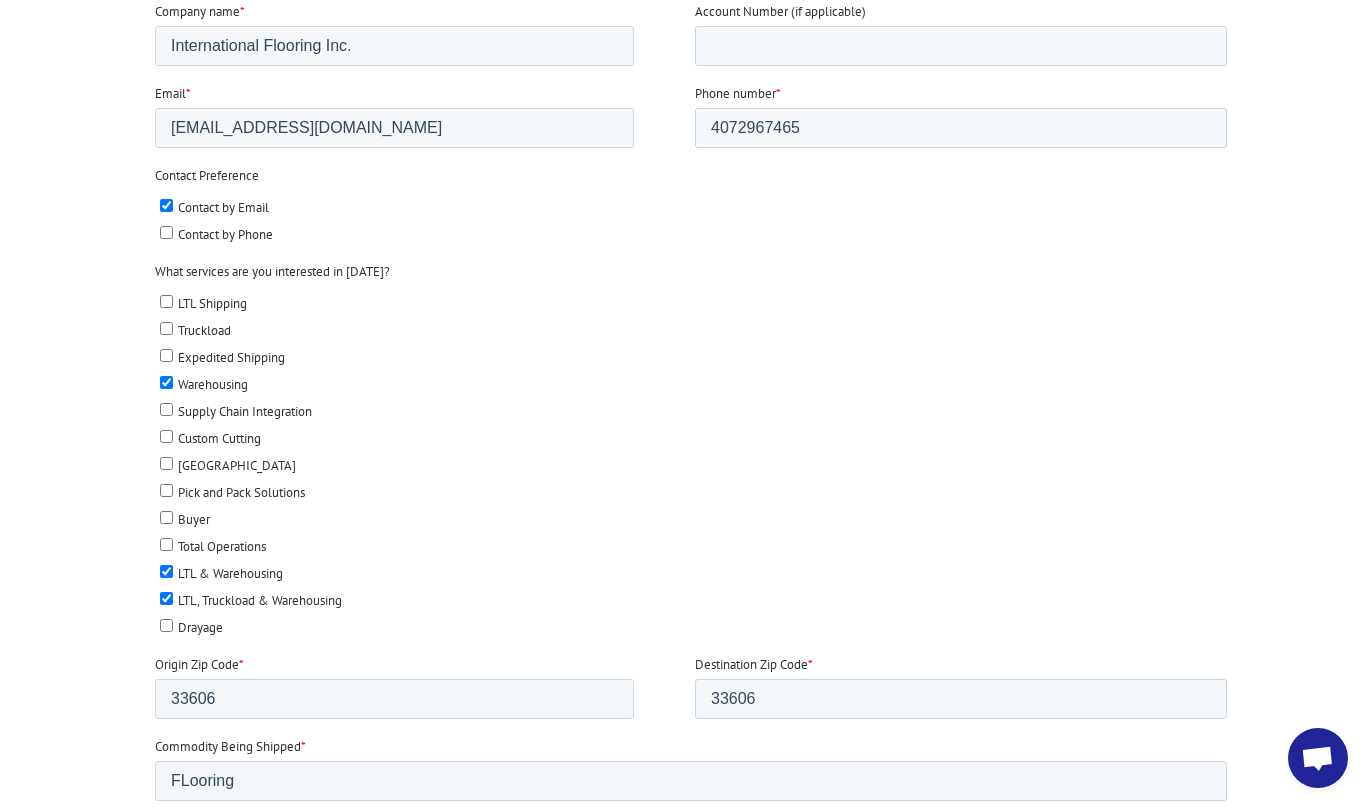 select on "Pallets (40"x48")" 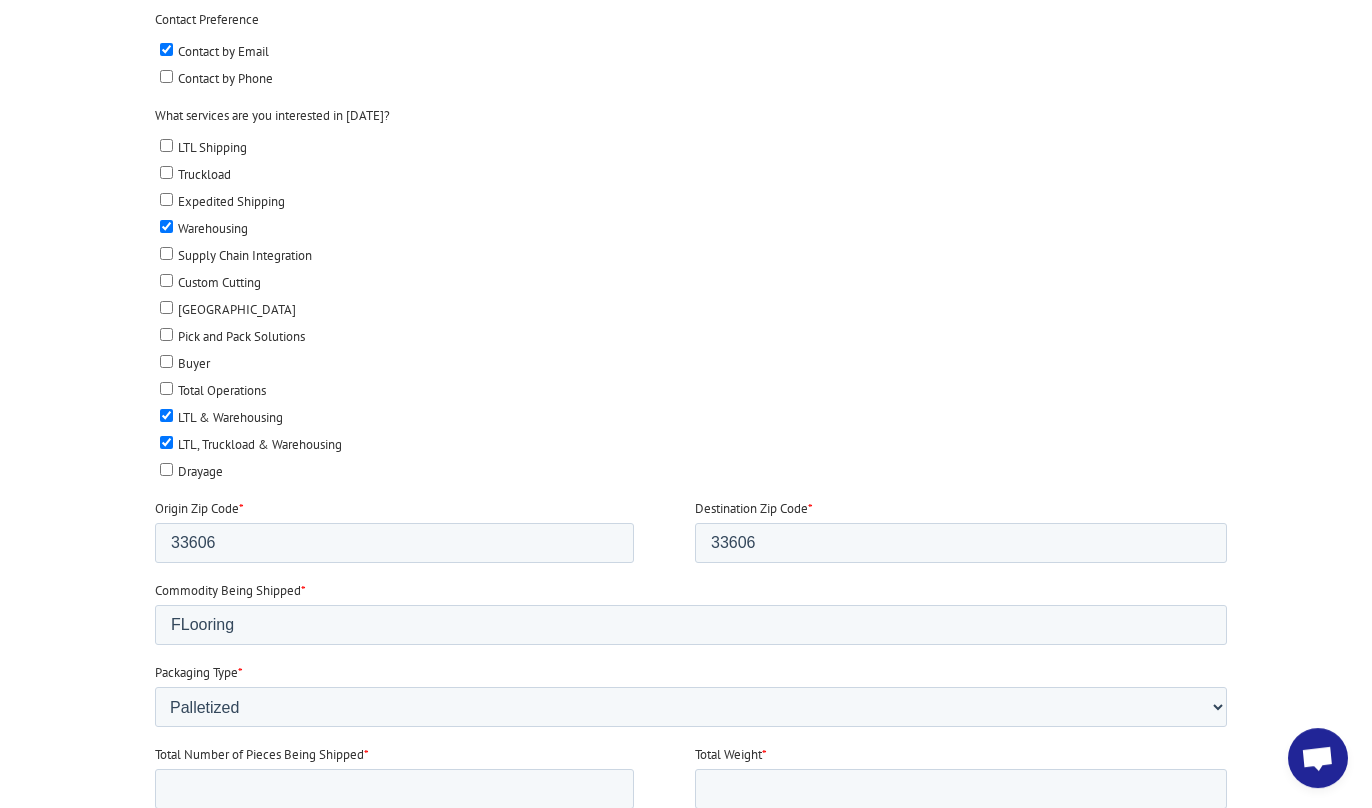 scroll, scrollTop: 851, scrollLeft: 0, axis: vertical 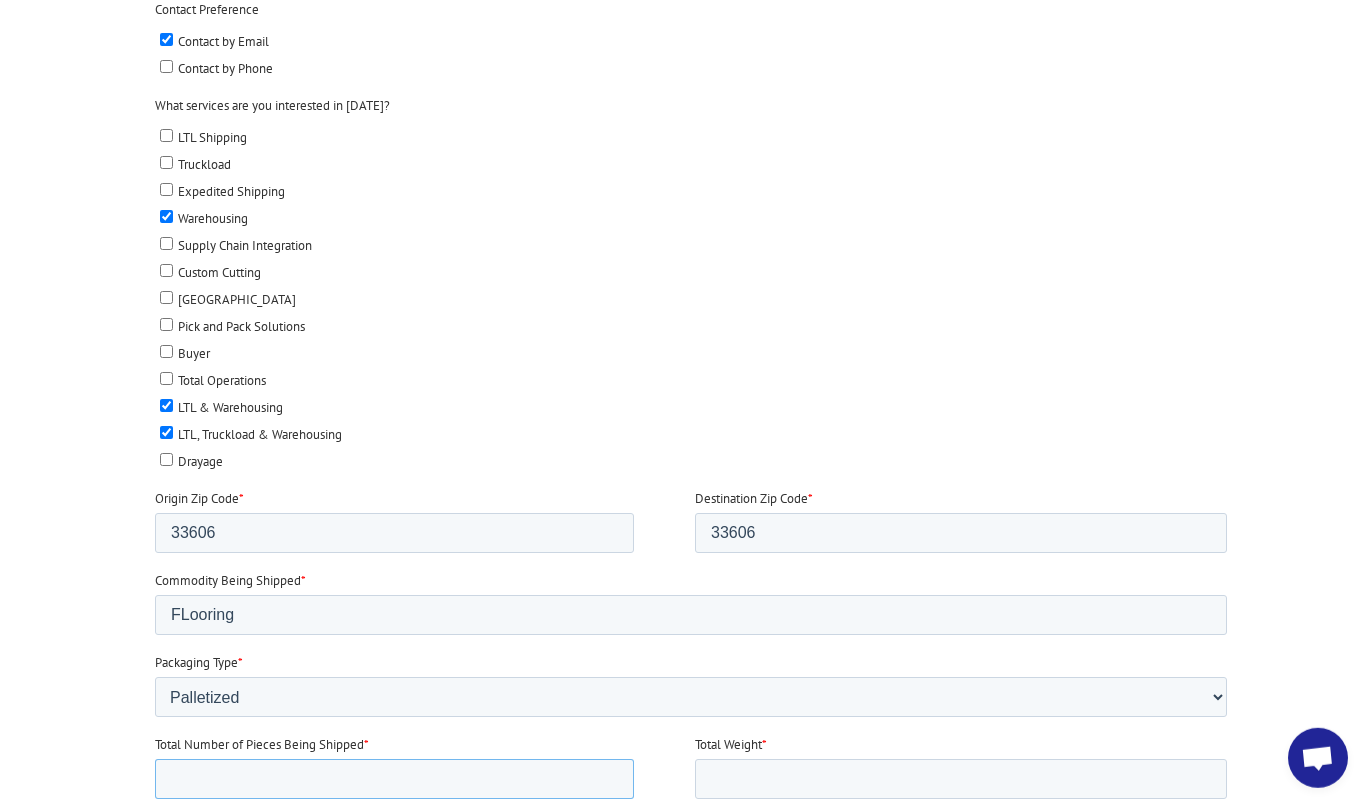 click on "Total Number of Pieces Being Shipped *" at bounding box center (394, 779) 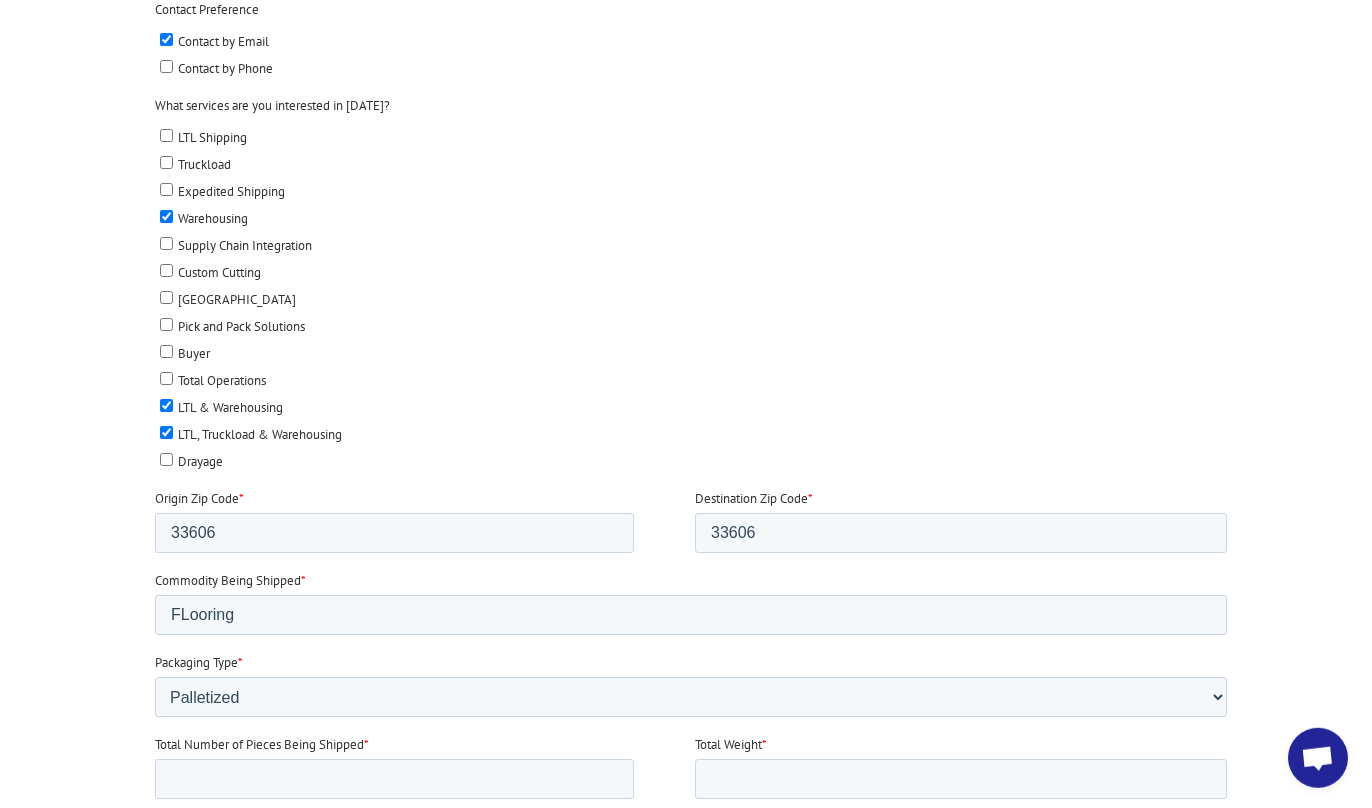 click at bounding box center [686, 456] 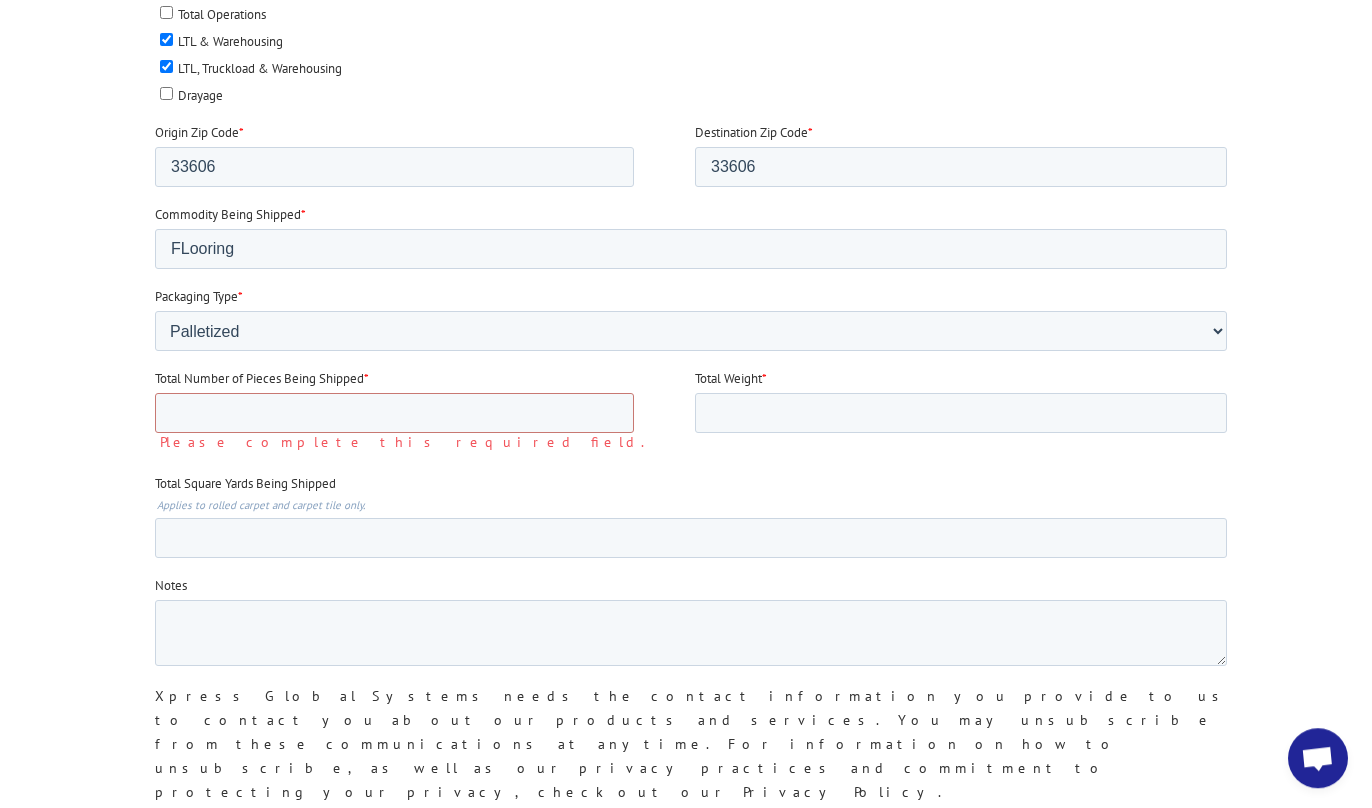 scroll, scrollTop: 1218, scrollLeft: 0, axis: vertical 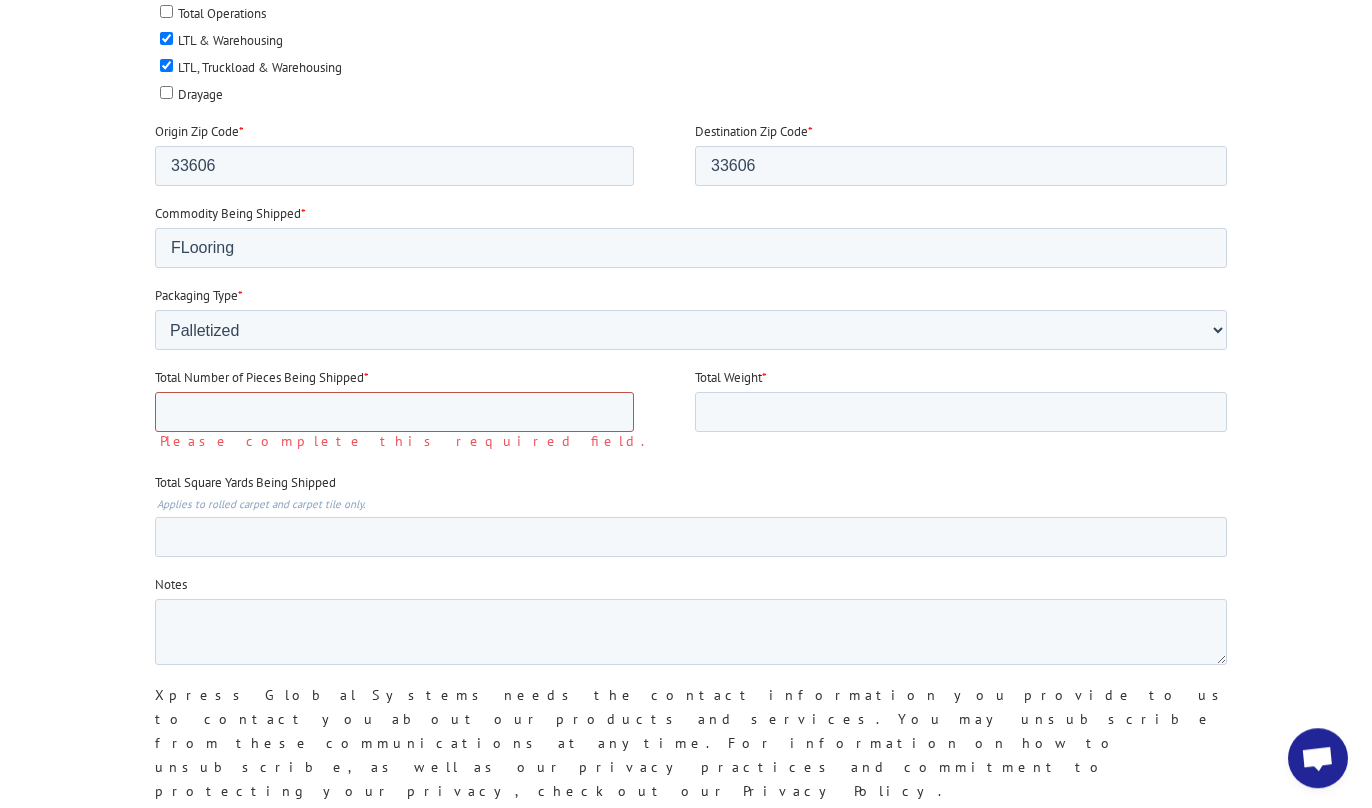click on "Total Number of Pieces Being Shipped *" at bounding box center (394, 412) 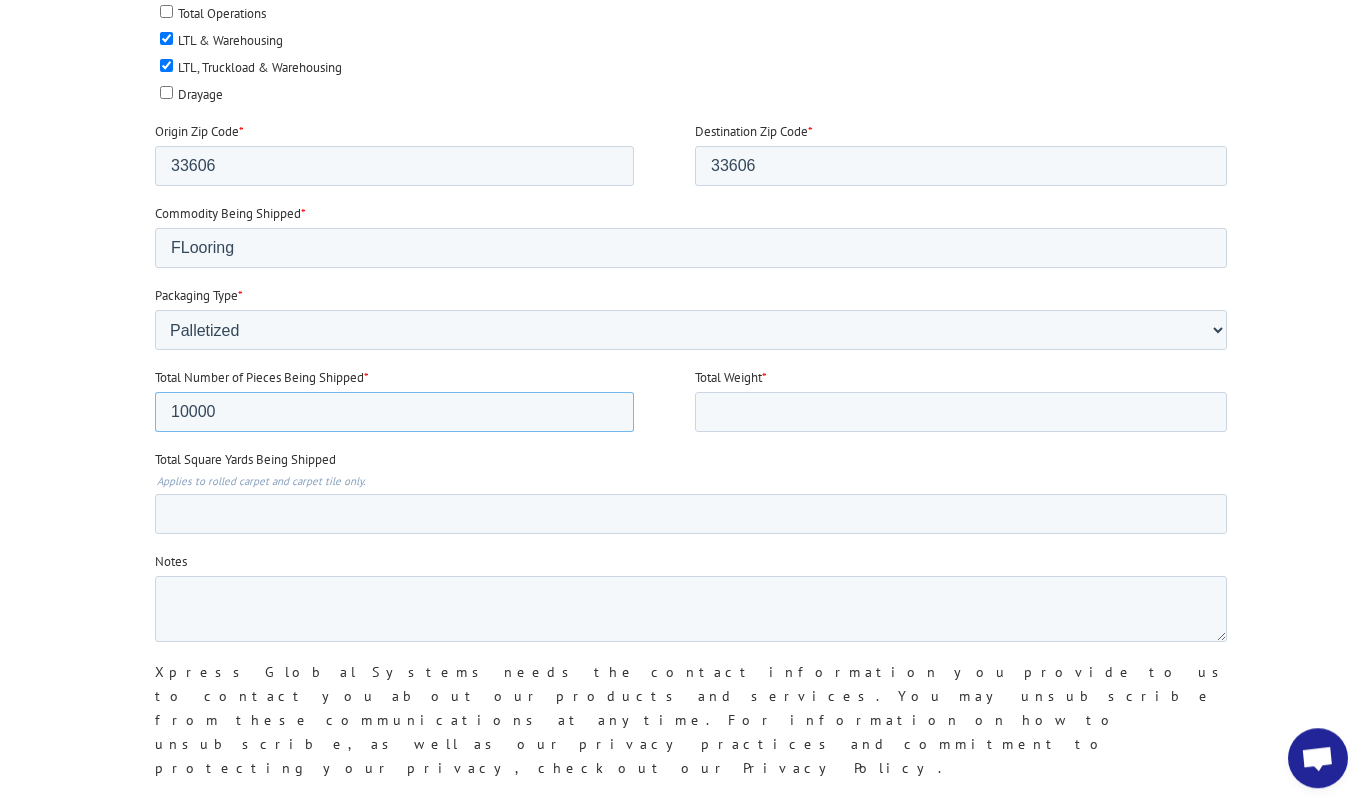 type on "10000" 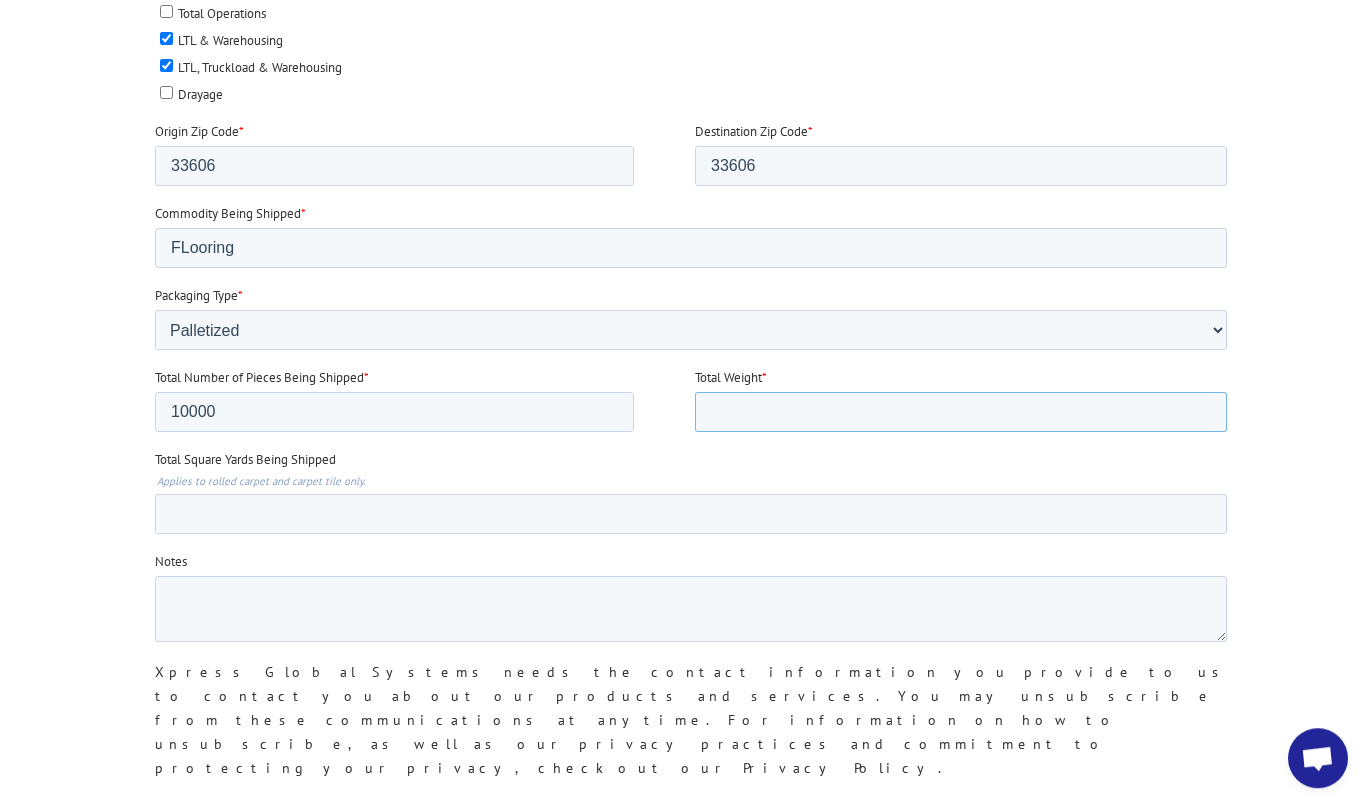click on "Total Weight *" at bounding box center [961, 412] 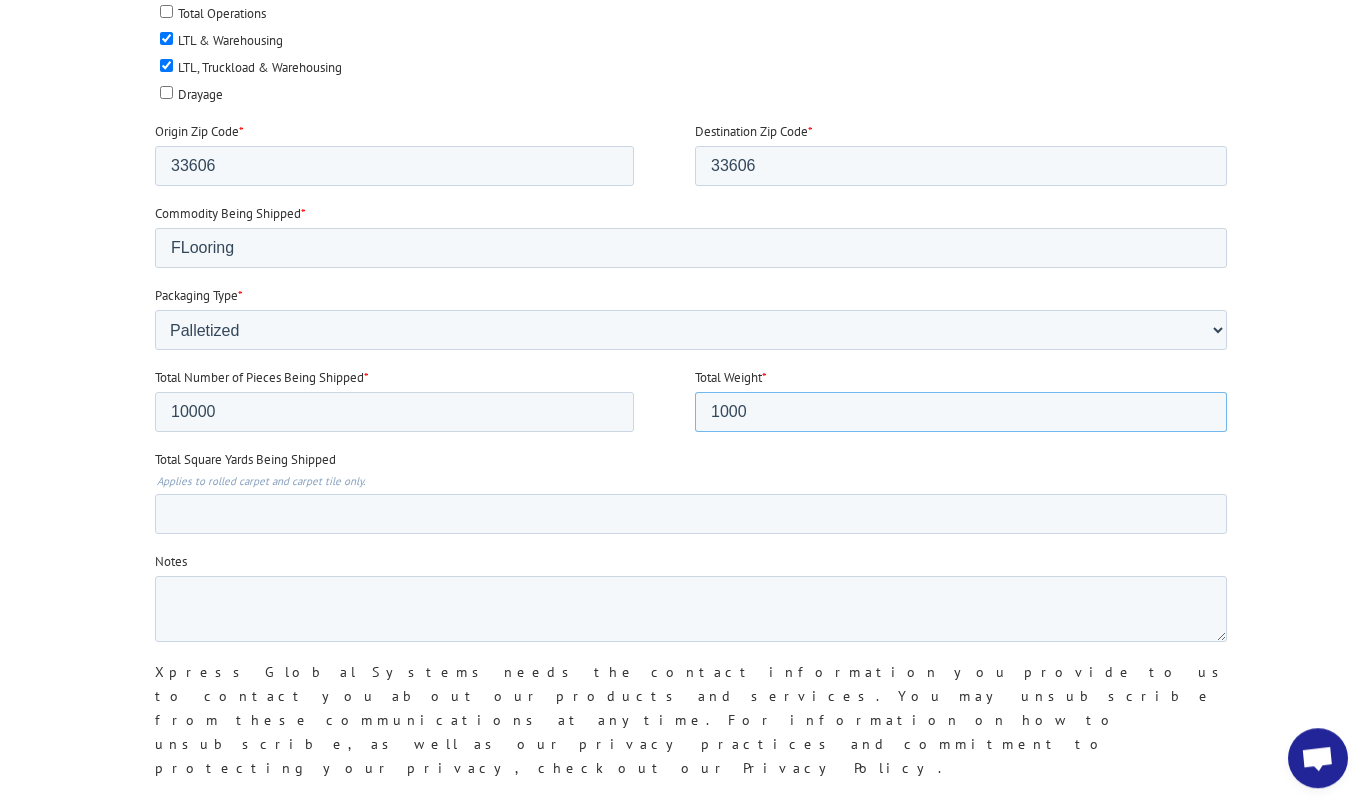 type on "1000" 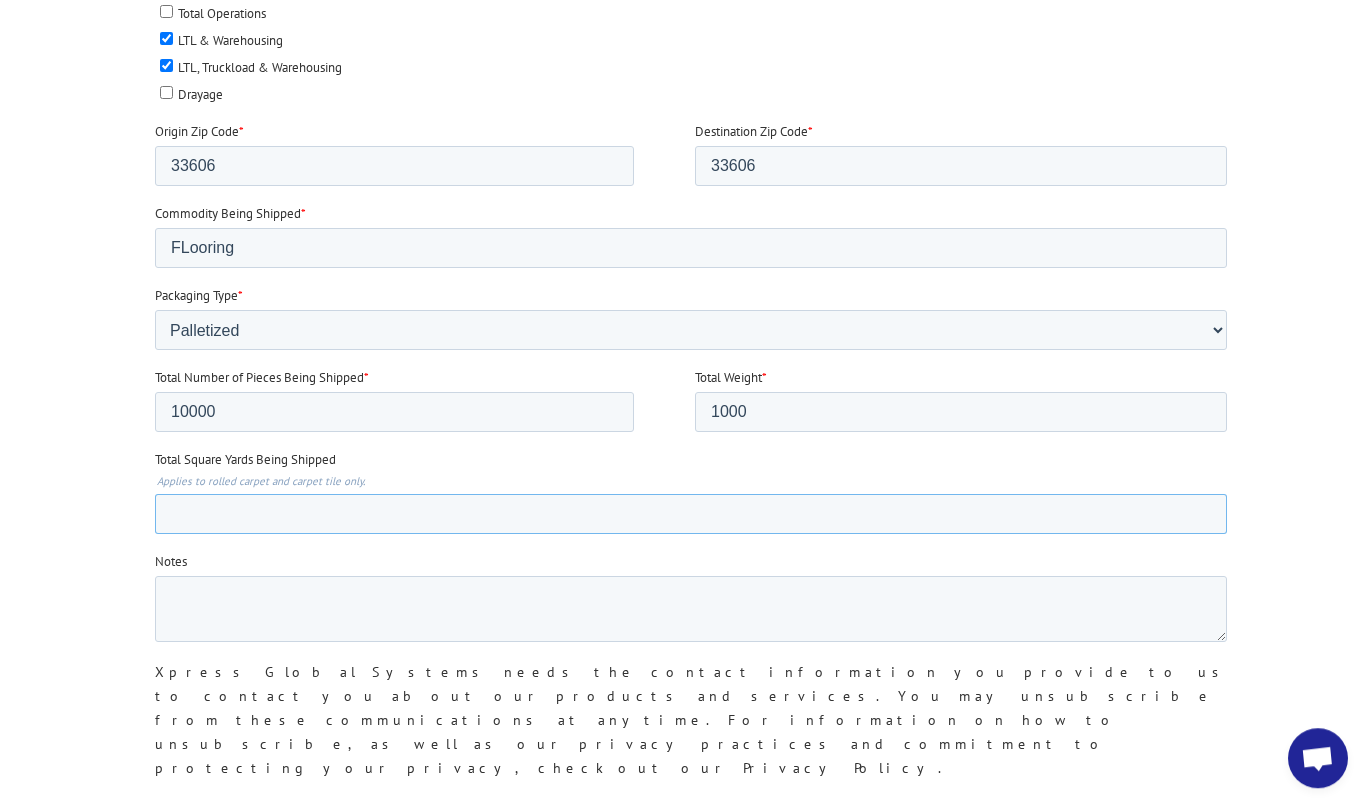 click on "Total Square Yards Being Shipped" at bounding box center [691, 514] 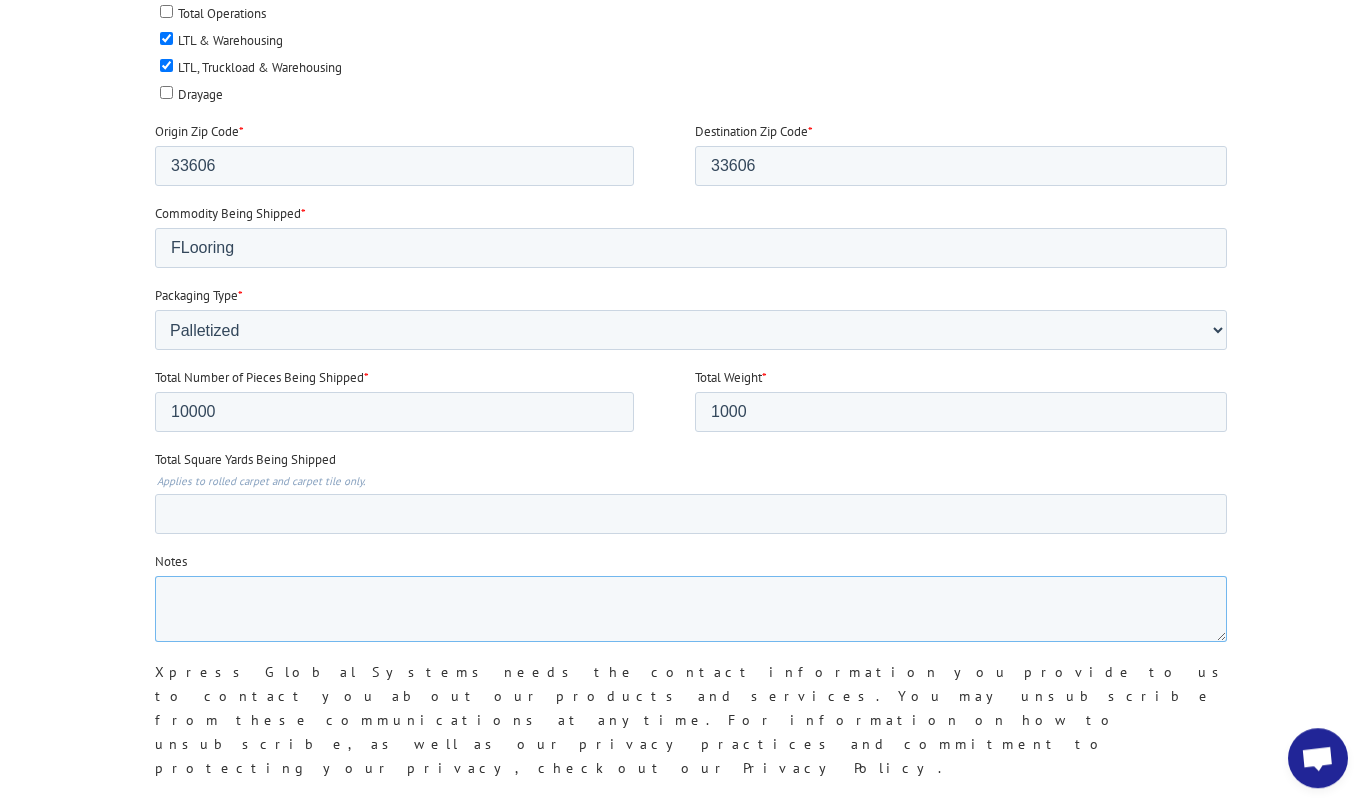 click on "Notes" at bounding box center [691, 609] 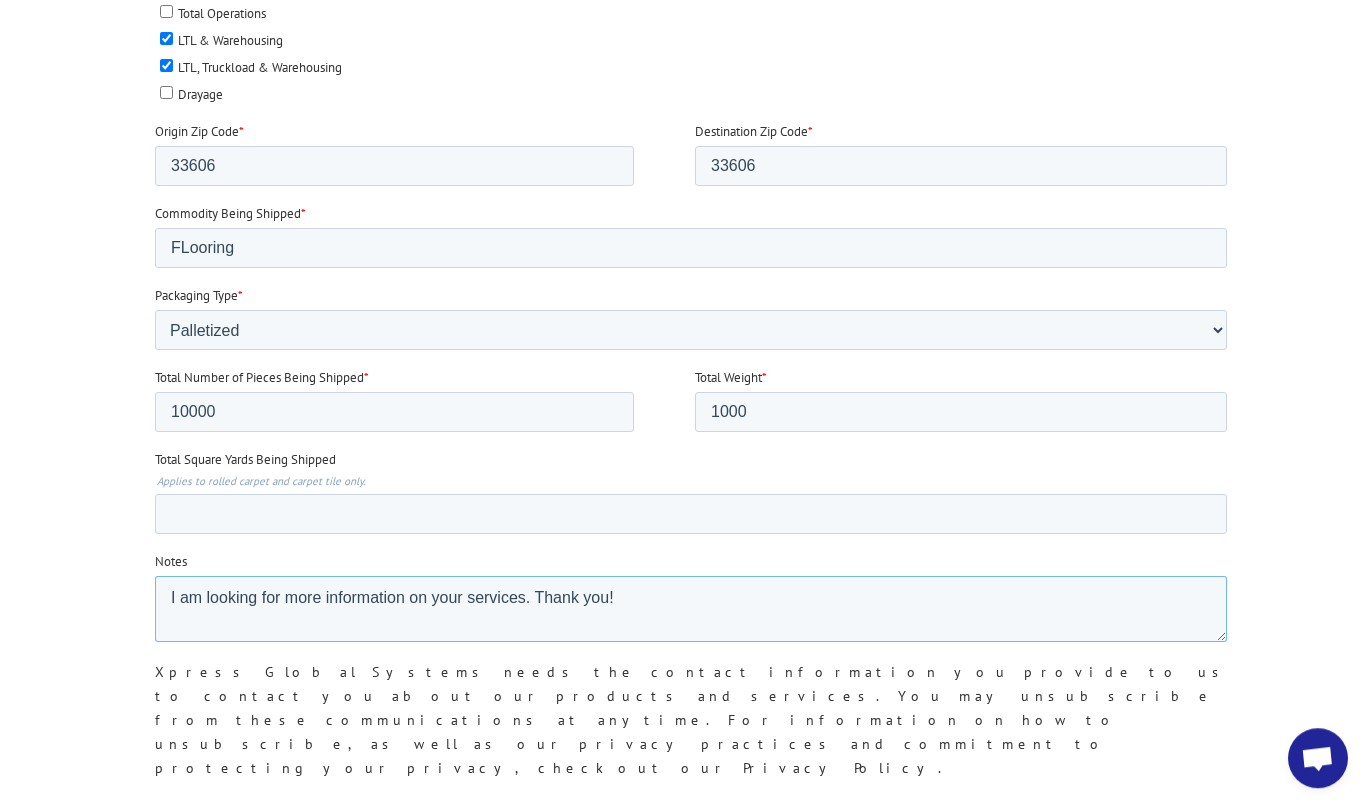type on "I am looking for more information on your services. Thank you!" 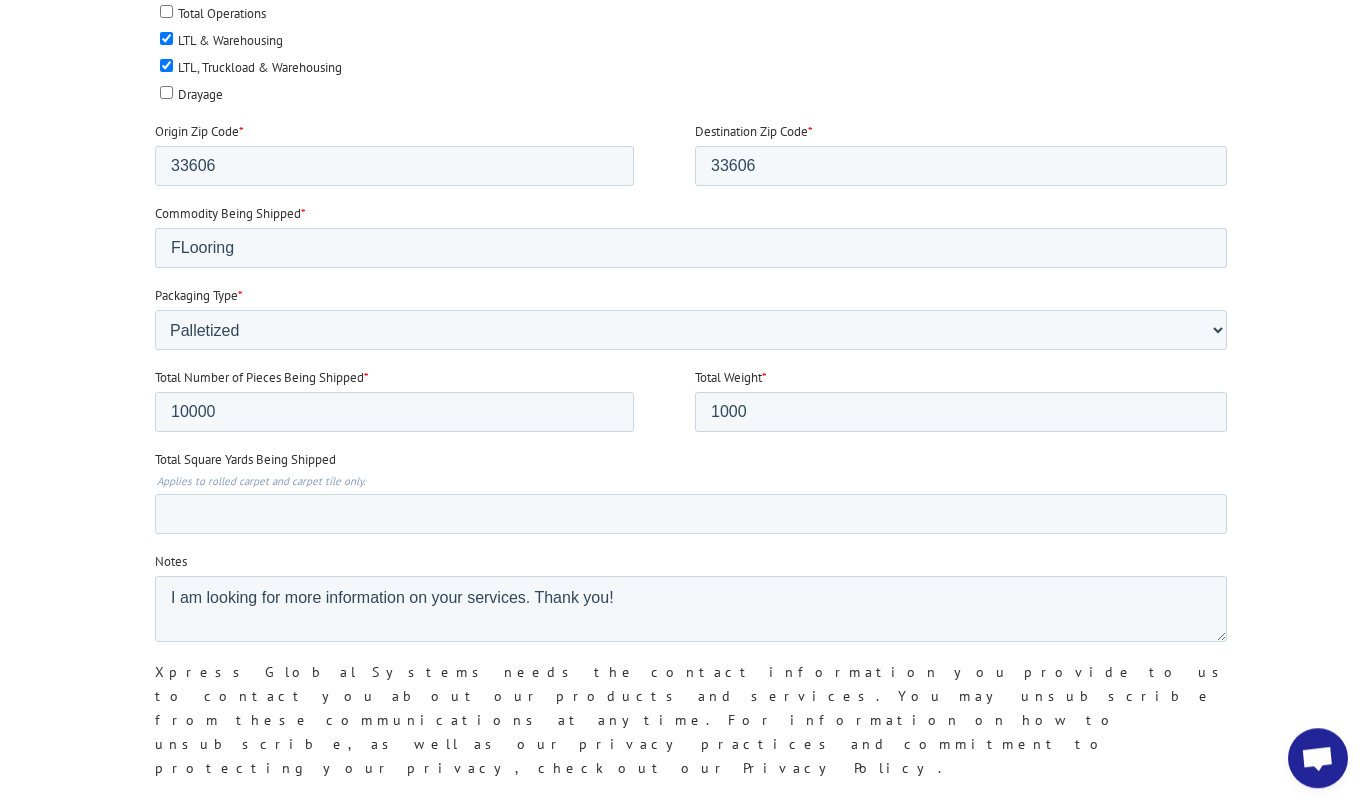 click on "Submit" at bounding box center (197, 837) 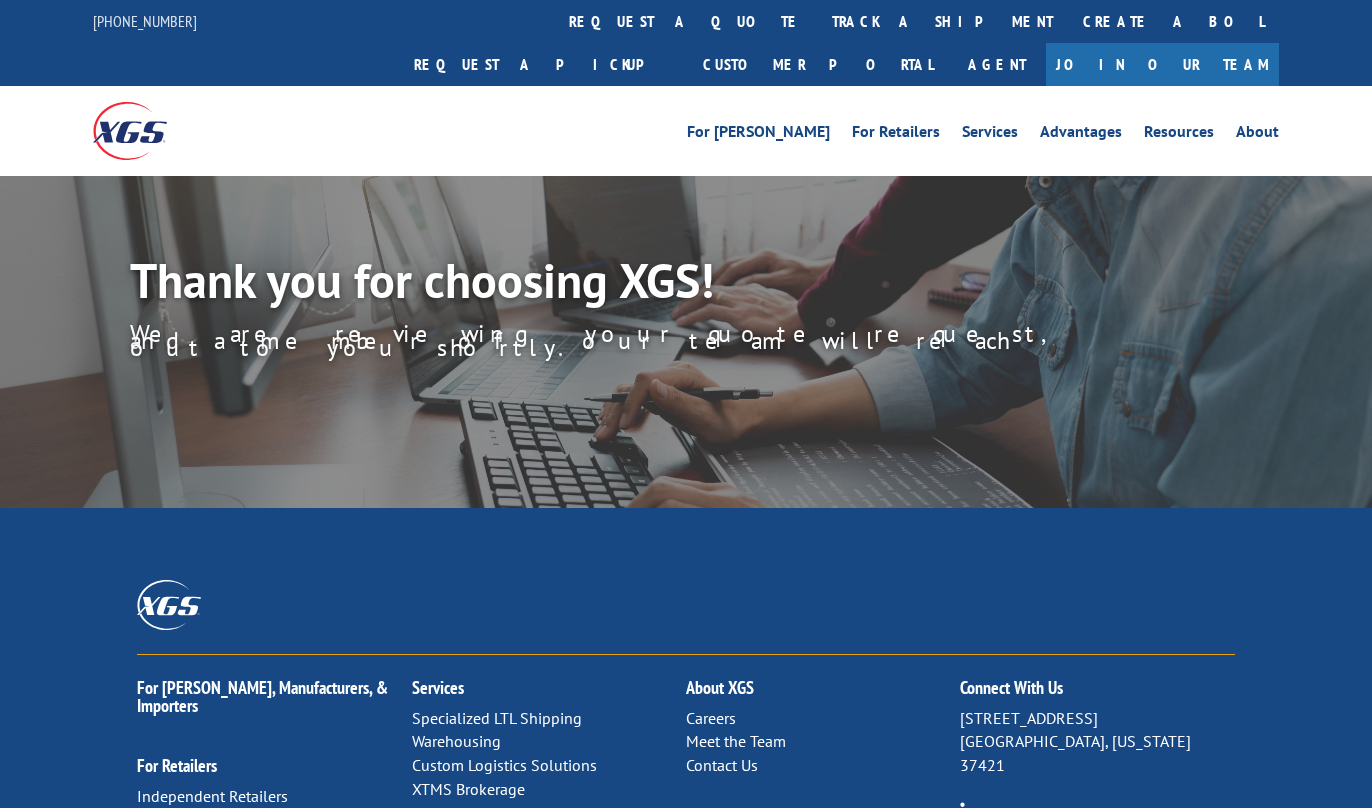 scroll, scrollTop: 0, scrollLeft: 0, axis: both 